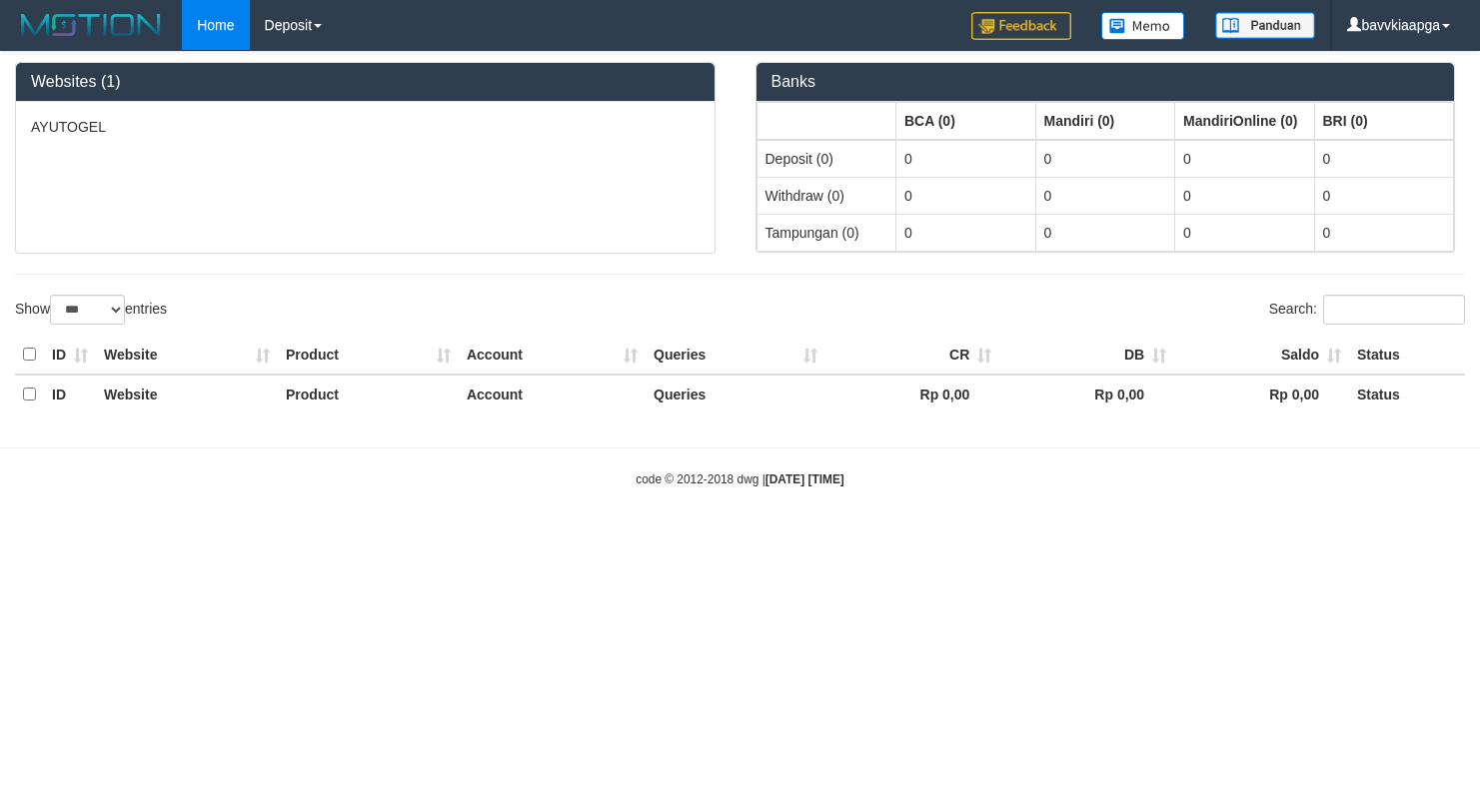 select on "***" 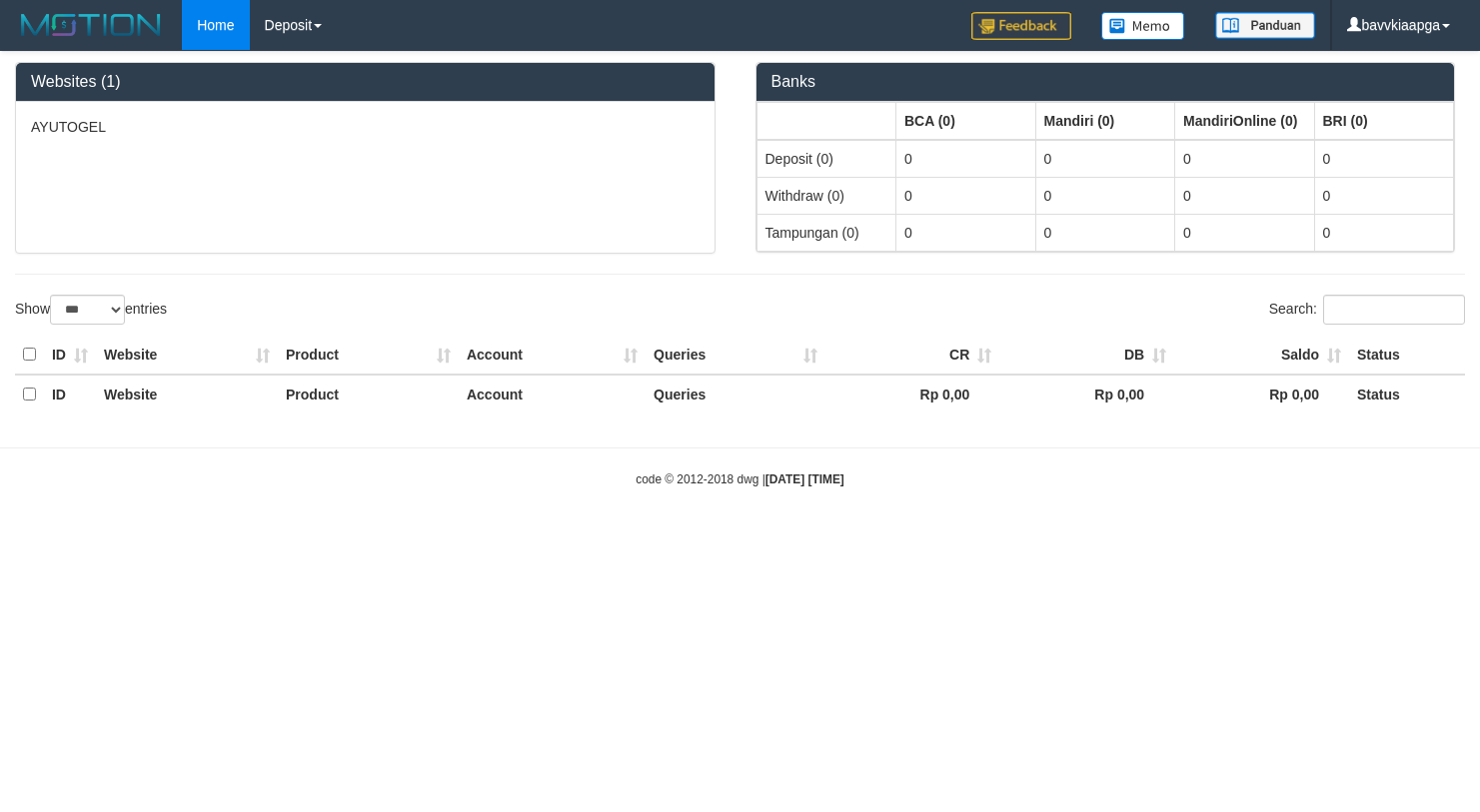 scroll, scrollTop: 0, scrollLeft: 0, axis: both 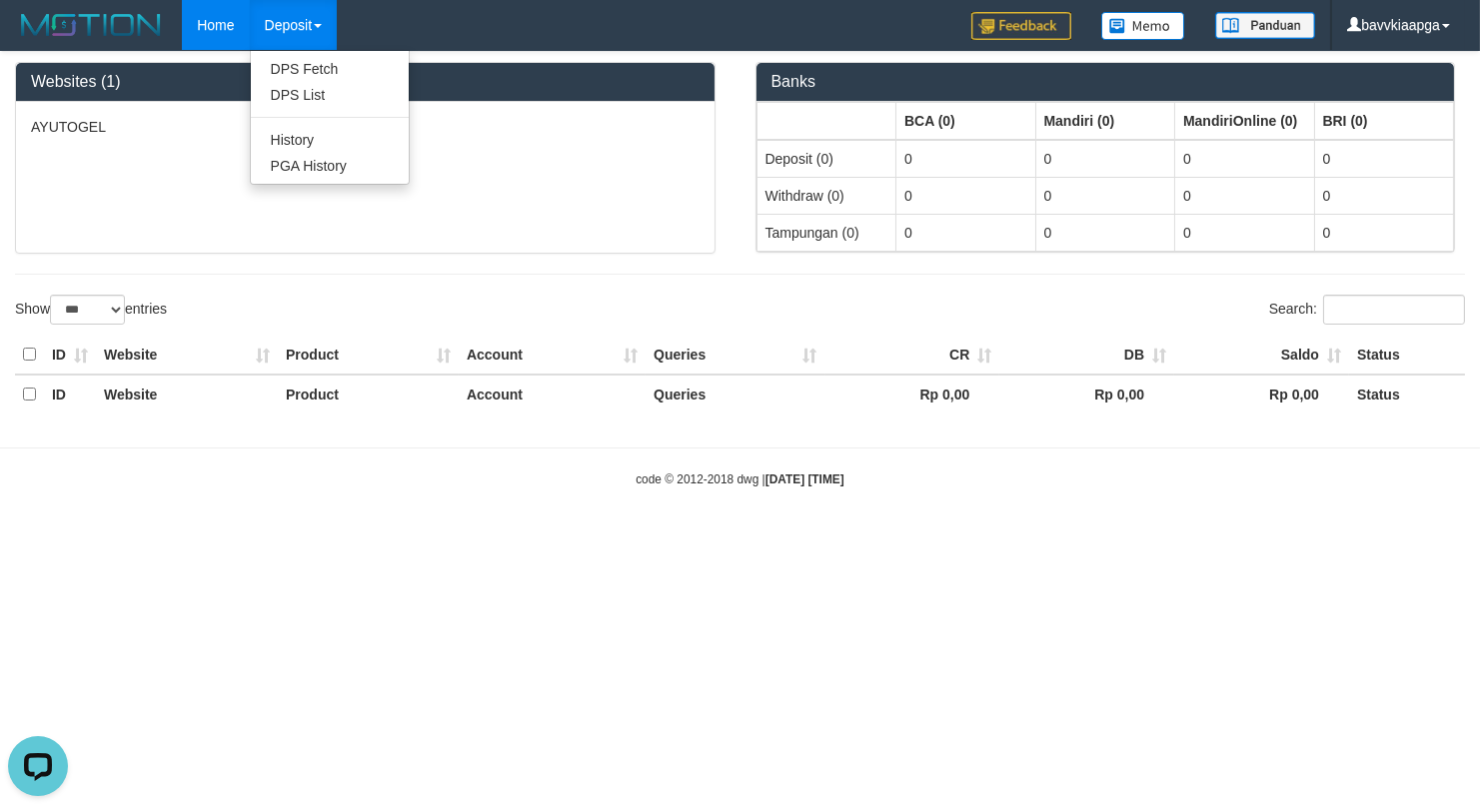 click on "Deposit" at bounding box center (293, 25) 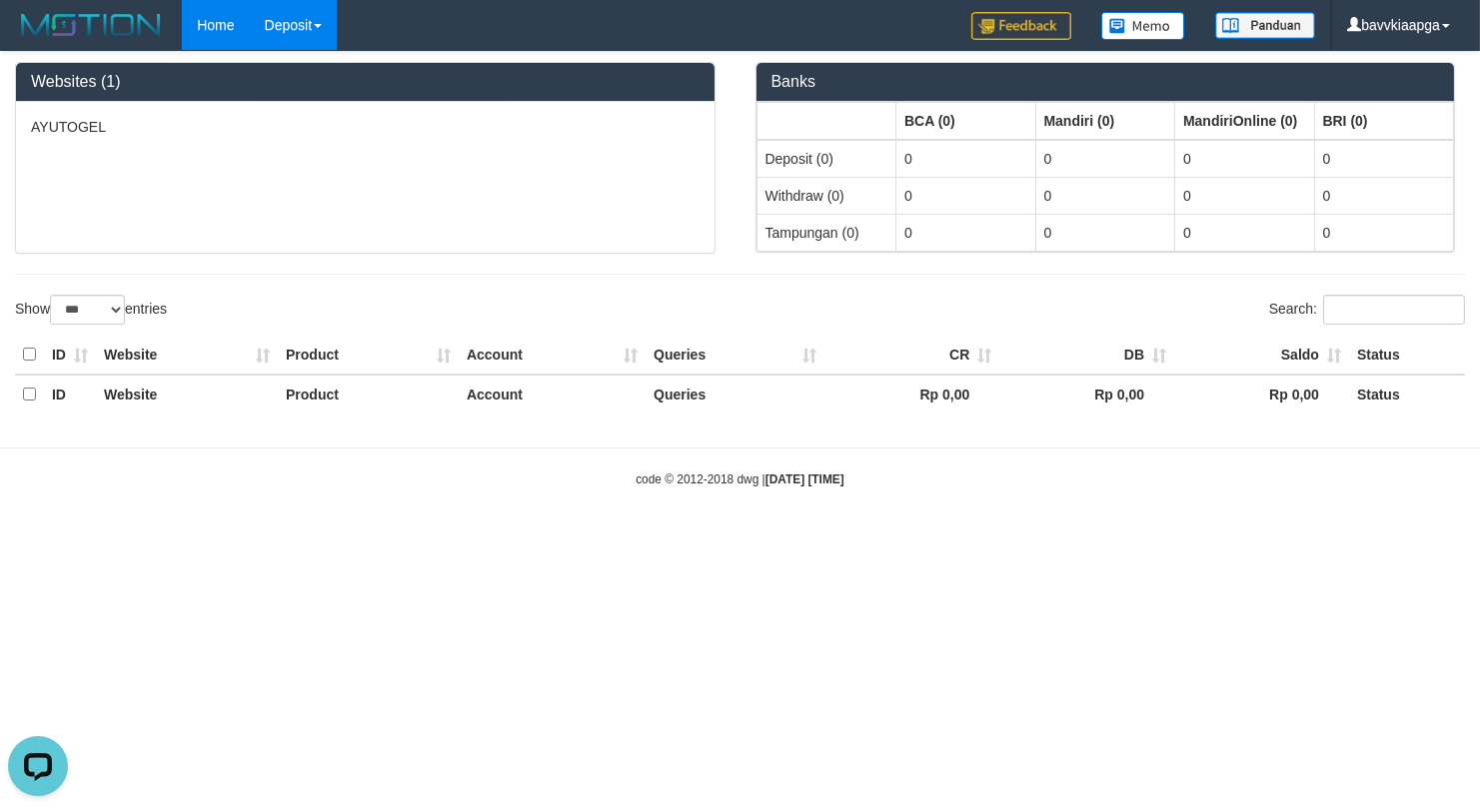 click on "Deposit" at bounding box center (293, 25) 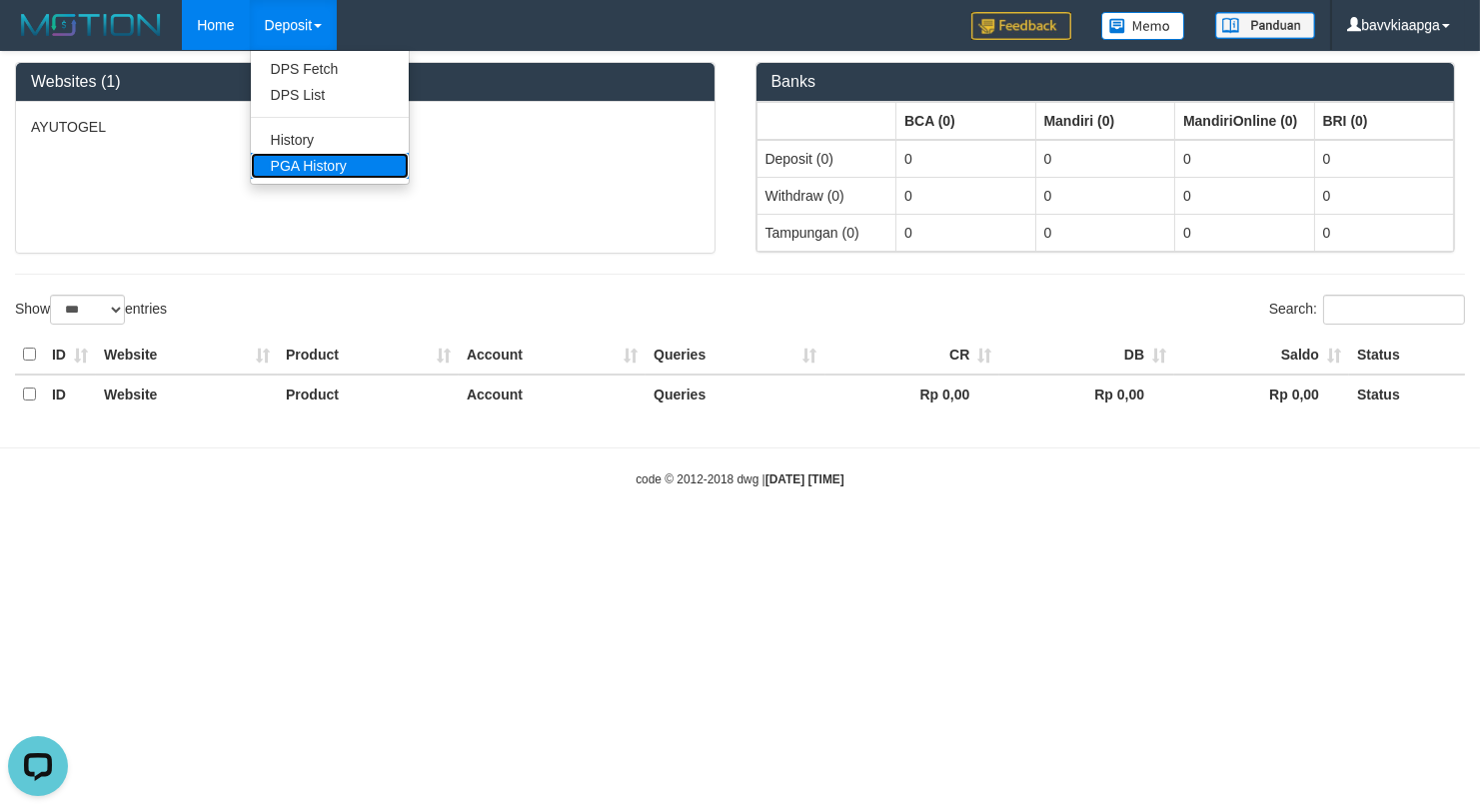 click on "PGA History" at bounding box center (330, 166) 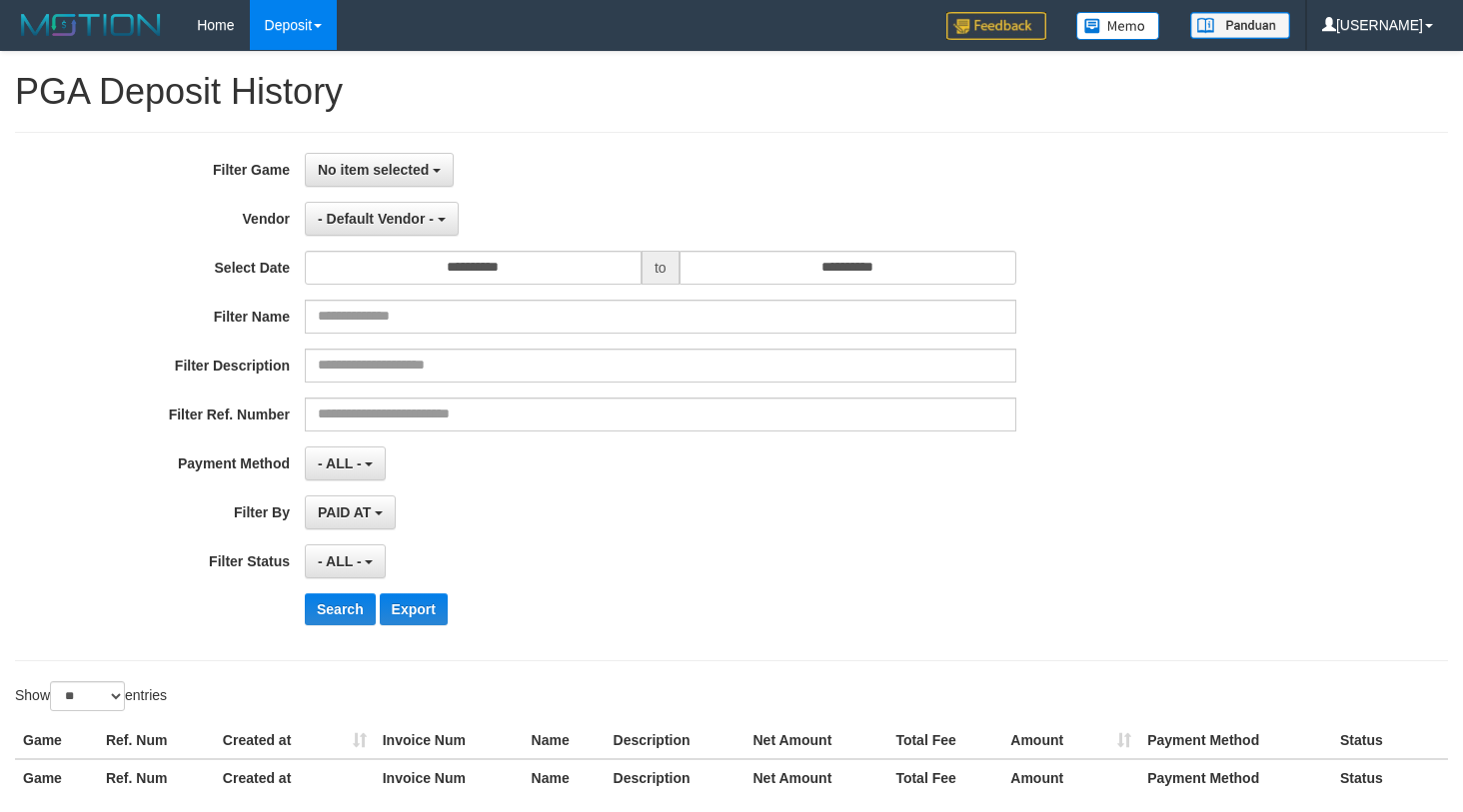 select 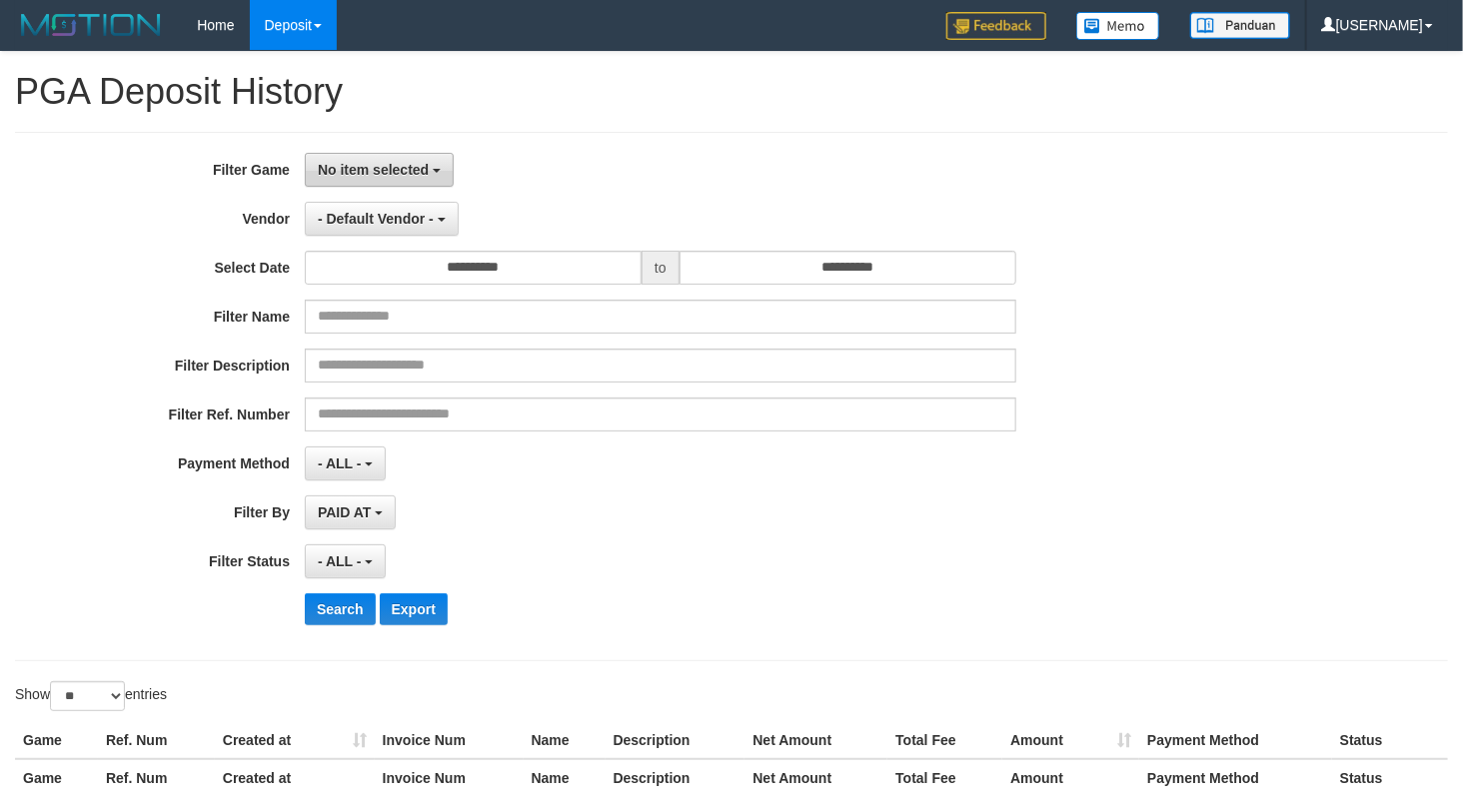 click on "No item selected" at bounding box center [379, 170] 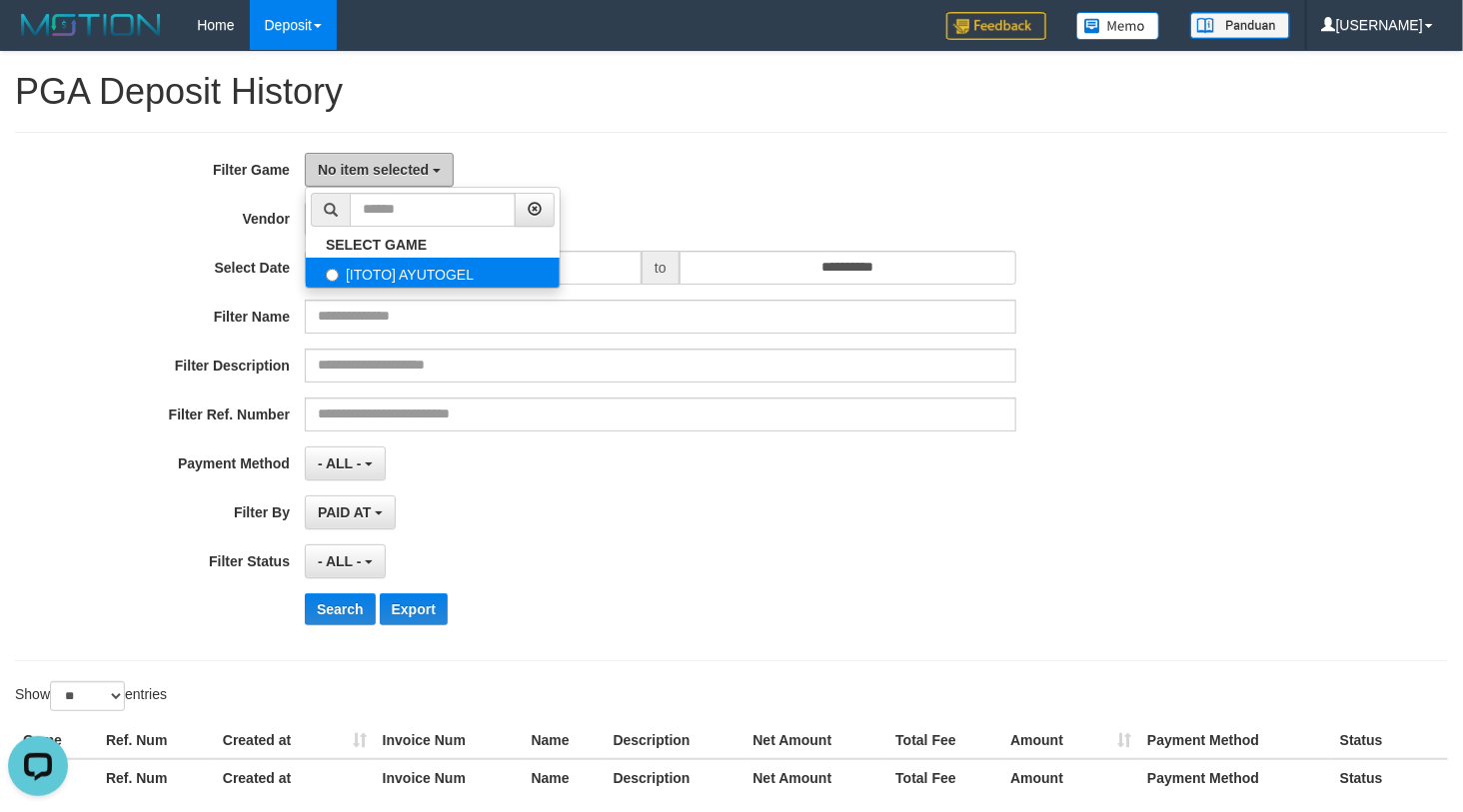 scroll, scrollTop: 0, scrollLeft: 0, axis: both 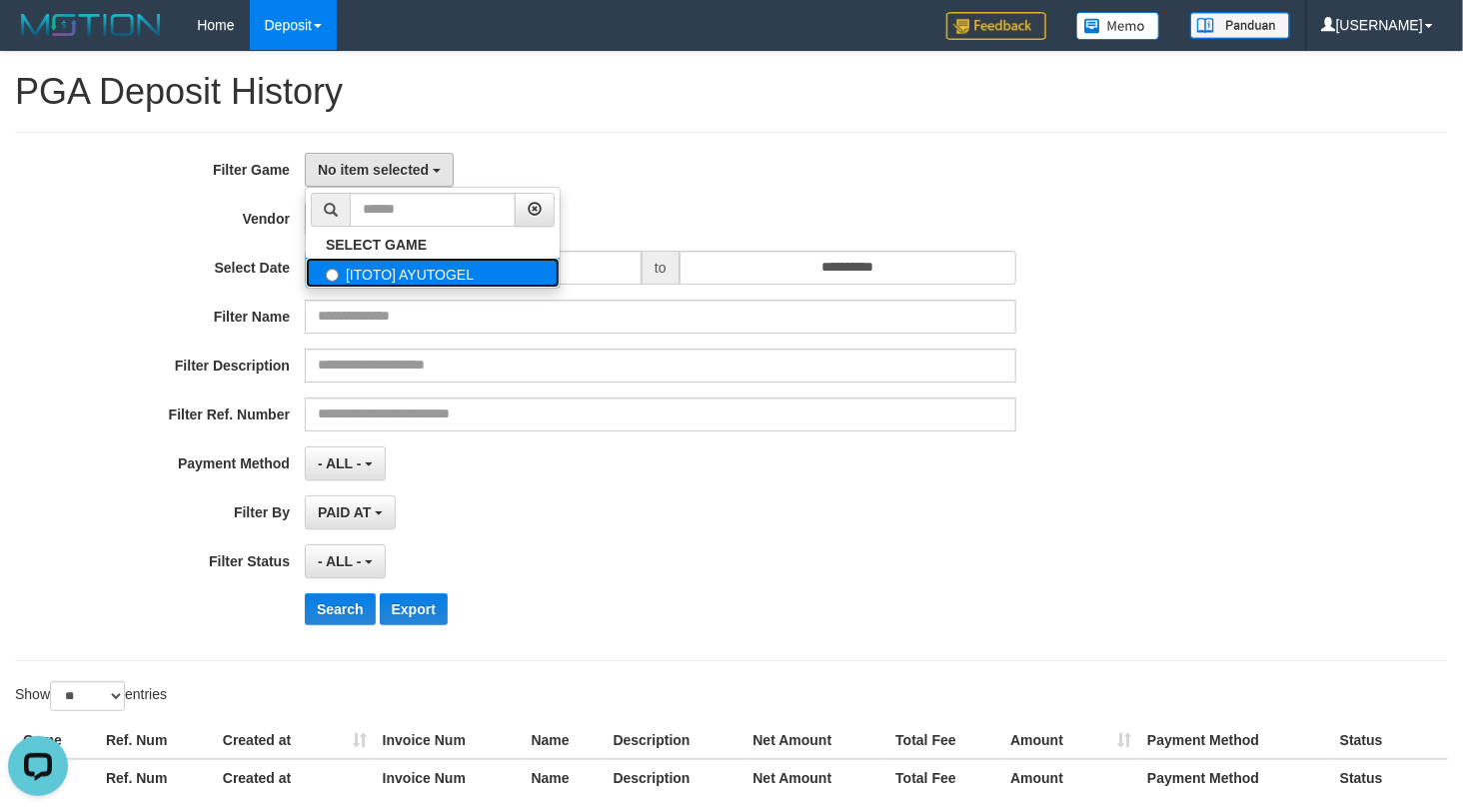 click on "[ITOTO] AYUTOGEL" at bounding box center [433, 273] 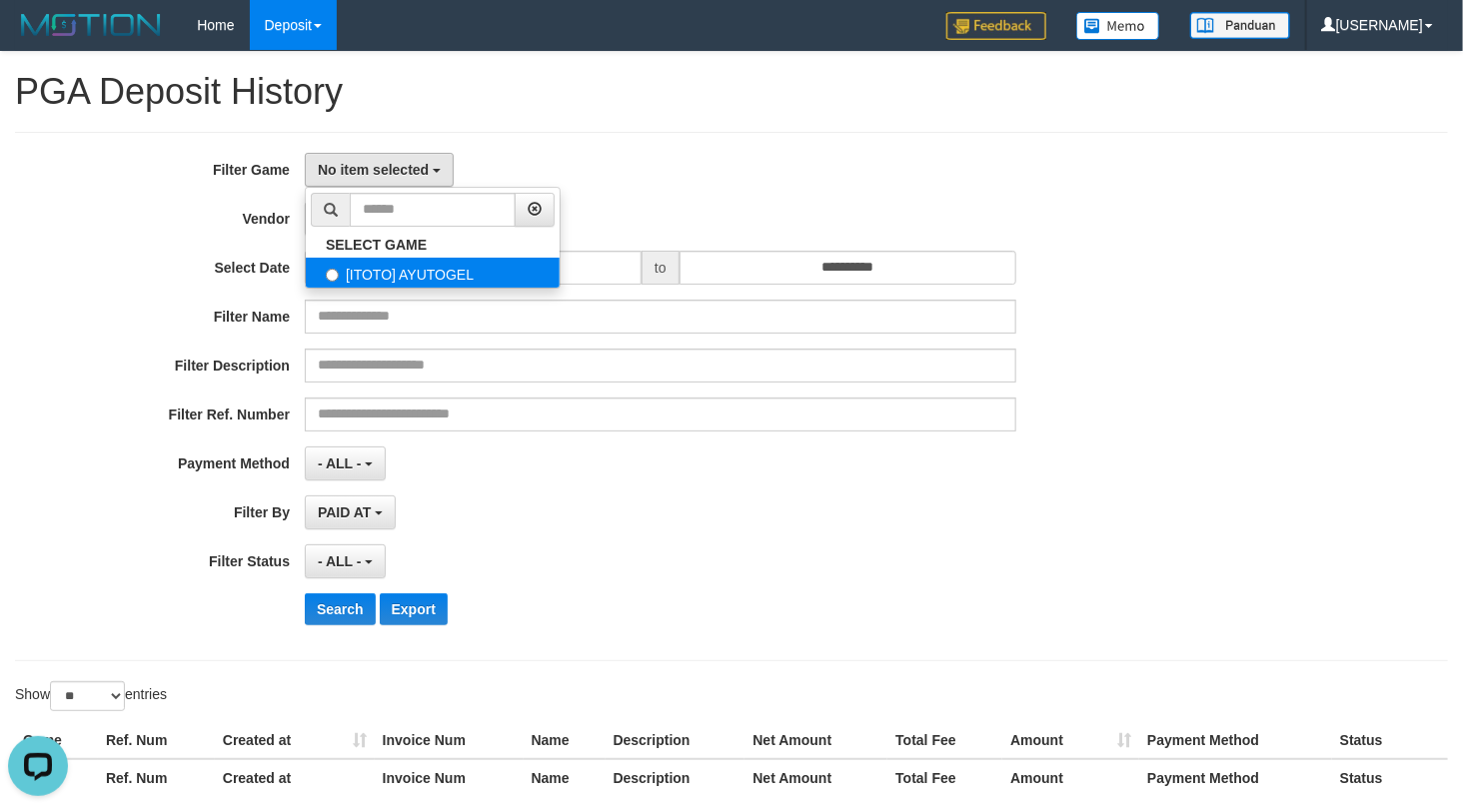 select on "***" 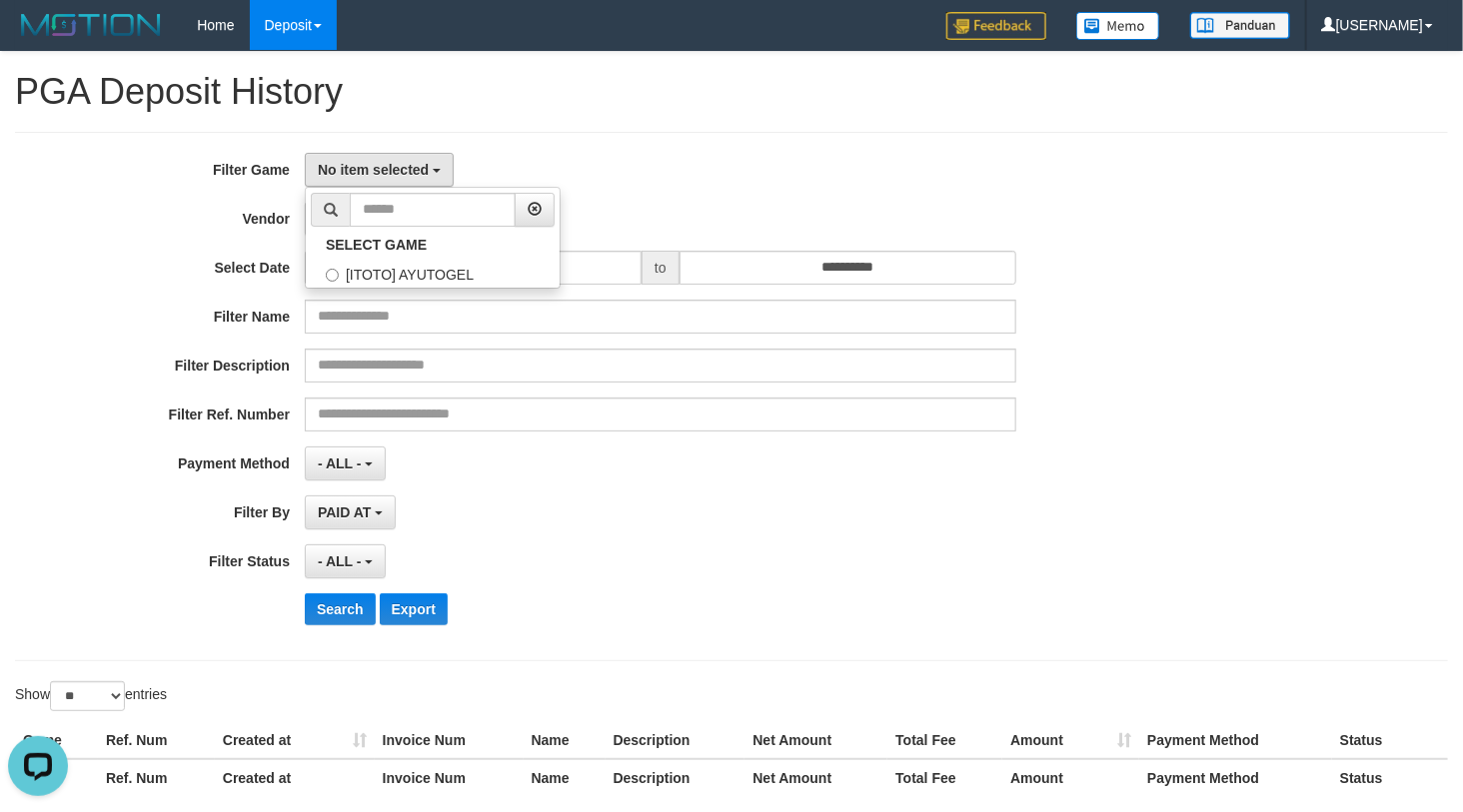 scroll, scrollTop: 17, scrollLeft: 0, axis: vertical 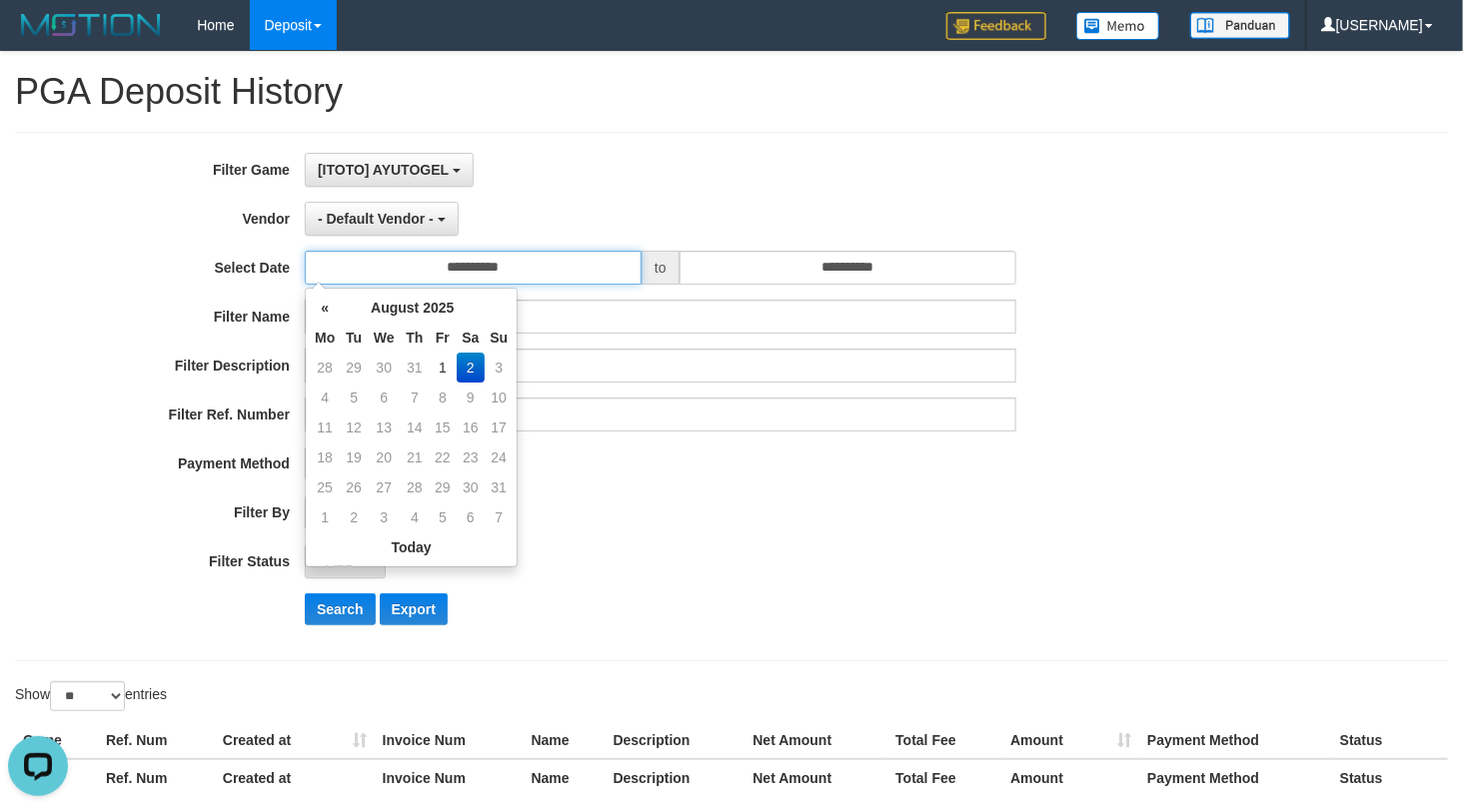 click on "**********" at bounding box center [473, 268] 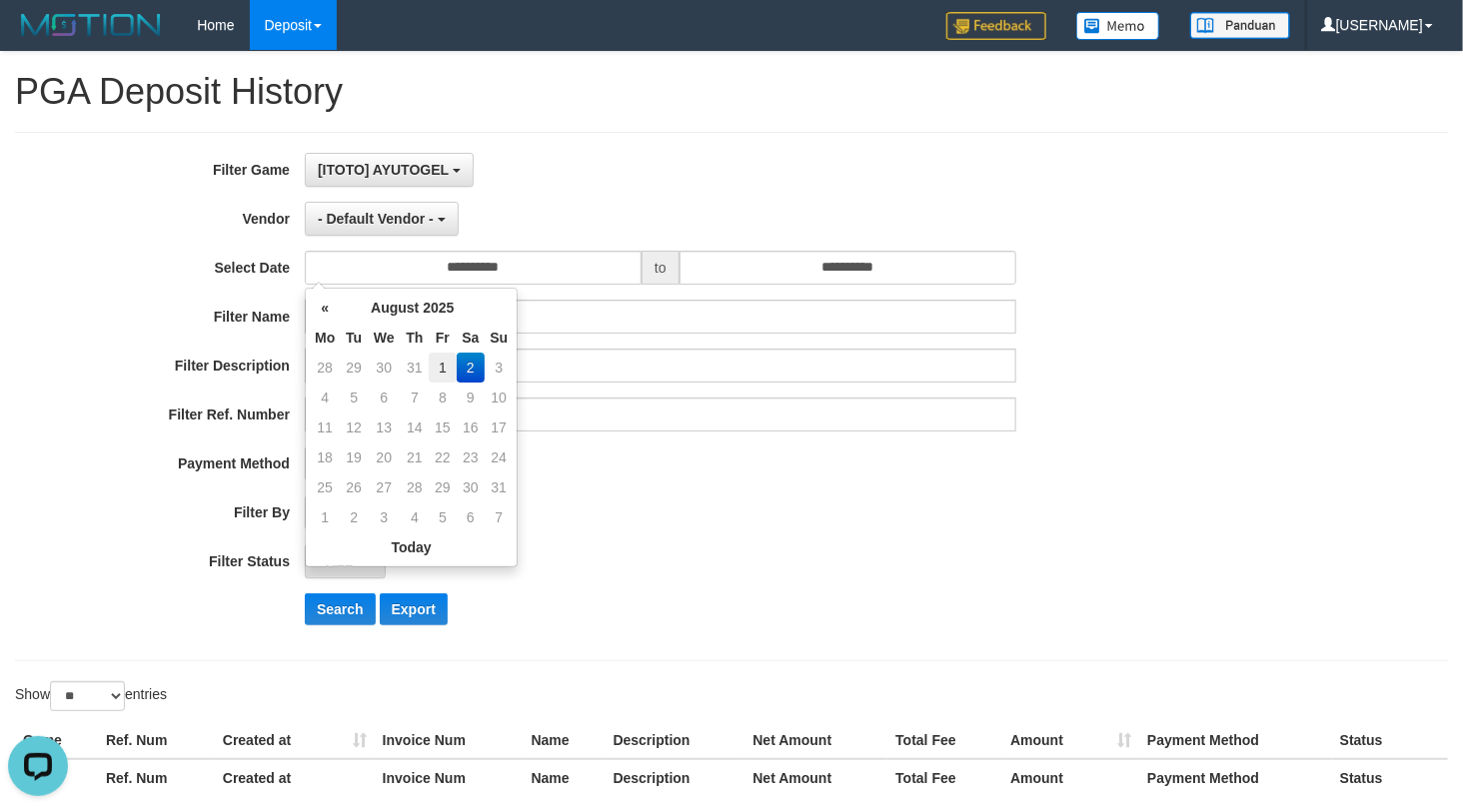 click on "1" at bounding box center (442, 368) 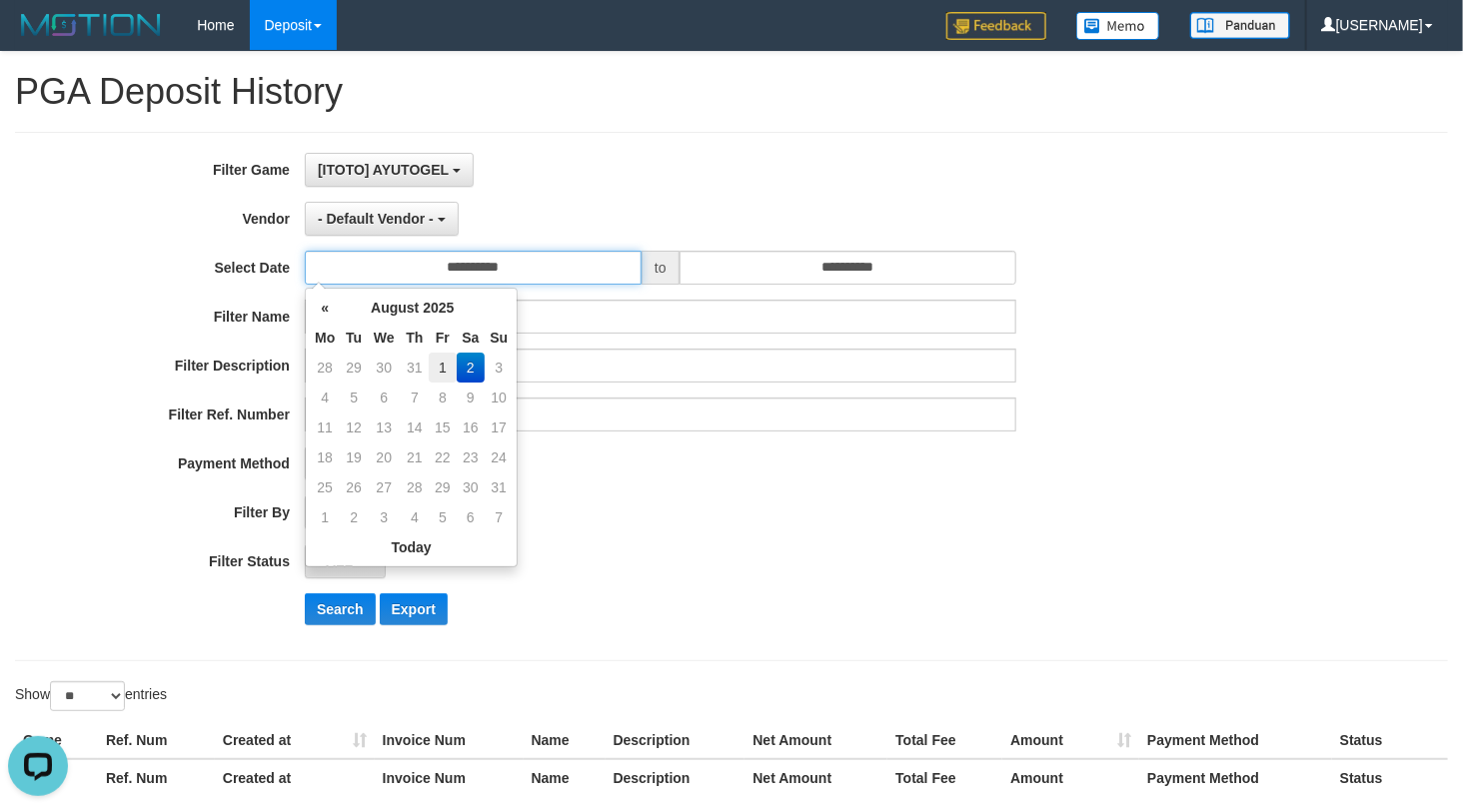 type on "**********" 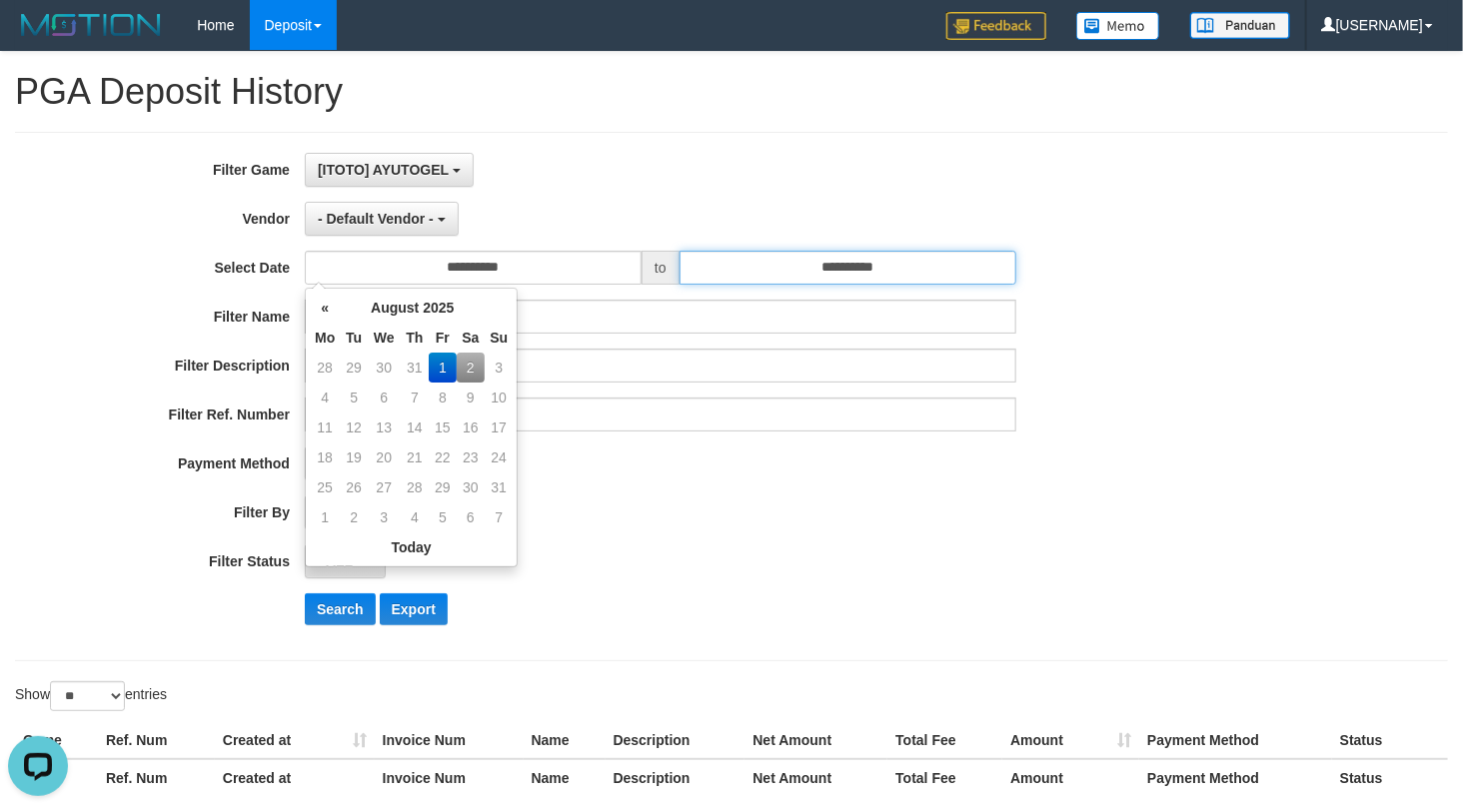 click on "**********" at bounding box center [847, 268] 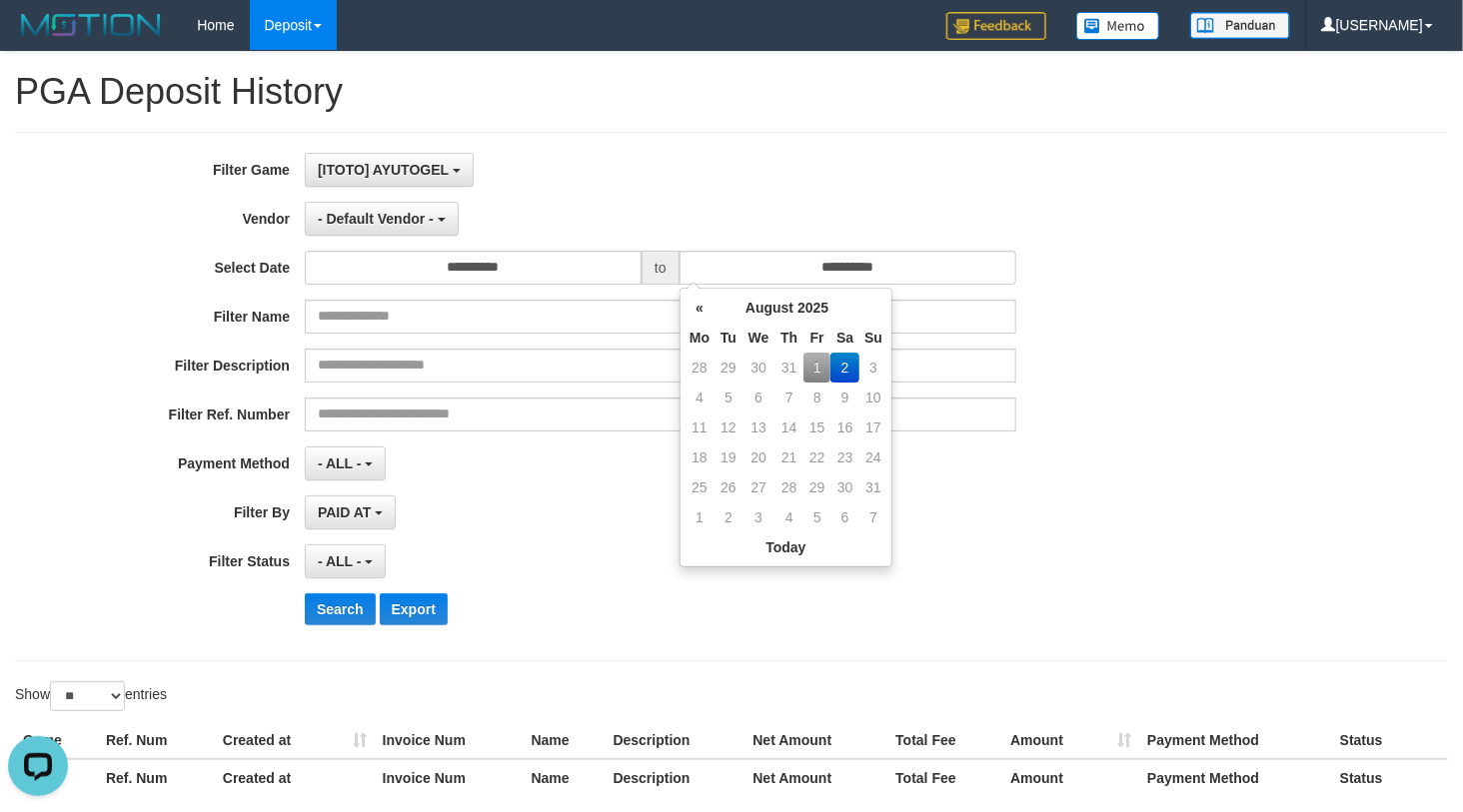 click on "1" at bounding box center [816, 368] 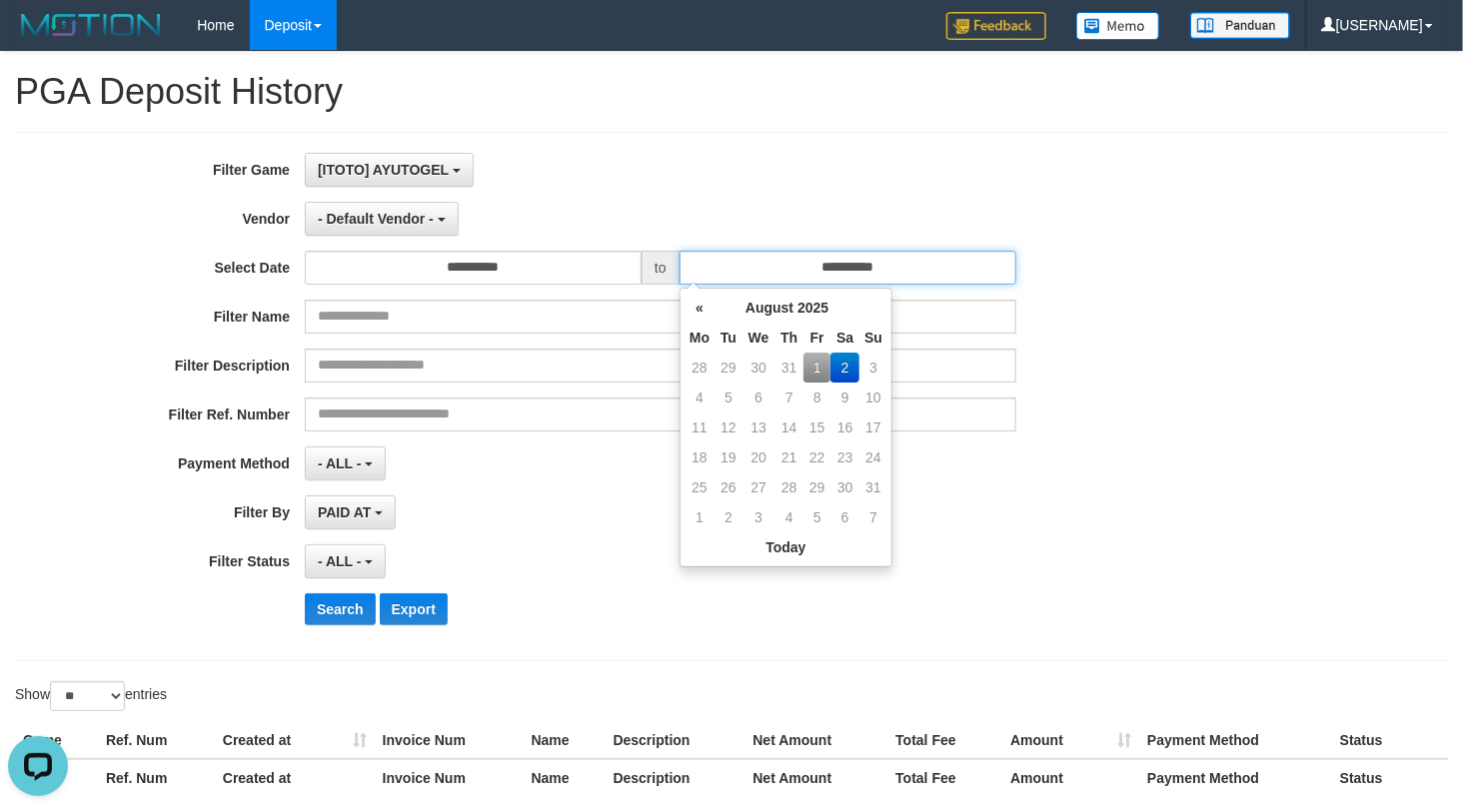 type on "**********" 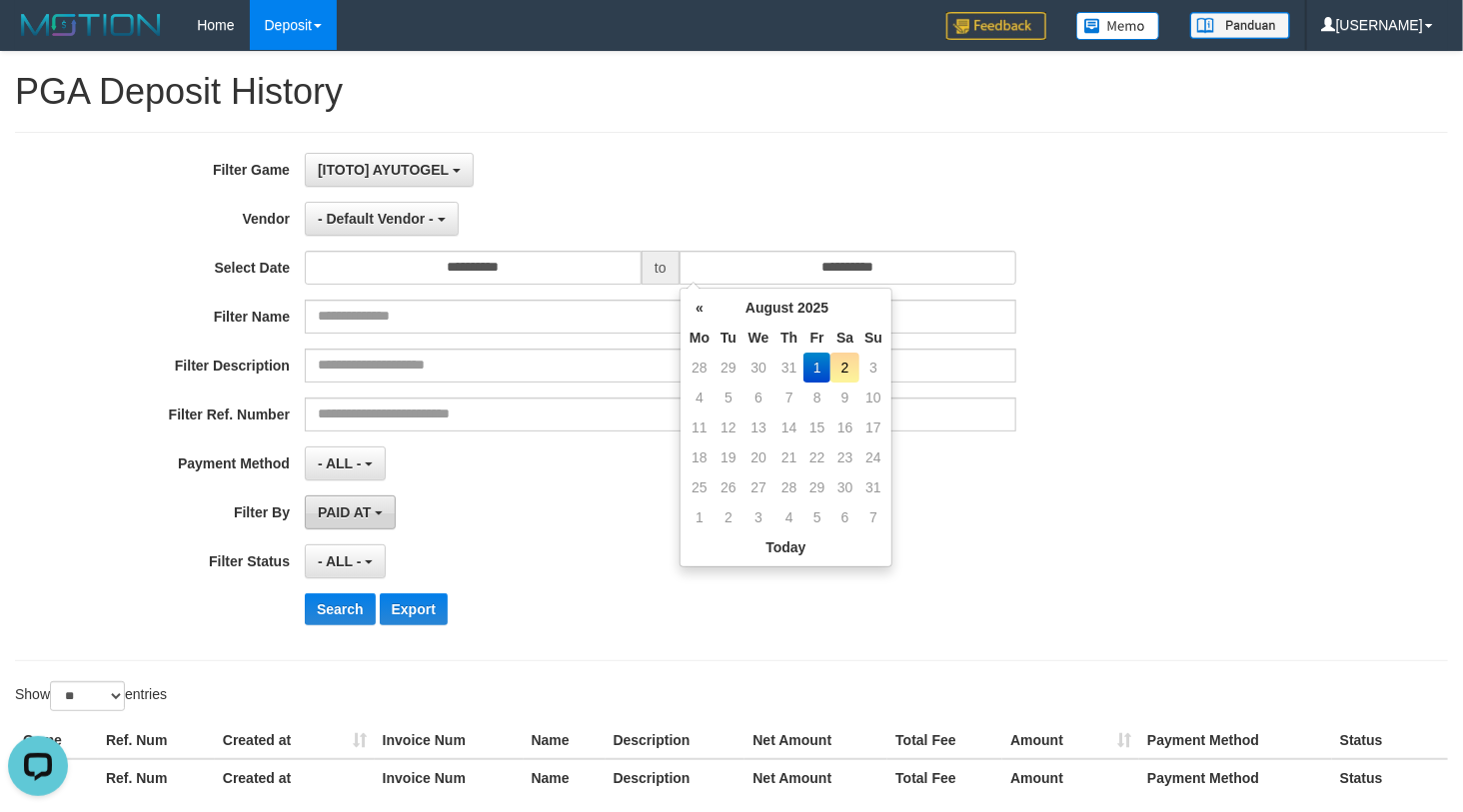 click on "PAID AT" at bounding box center (344, 512) 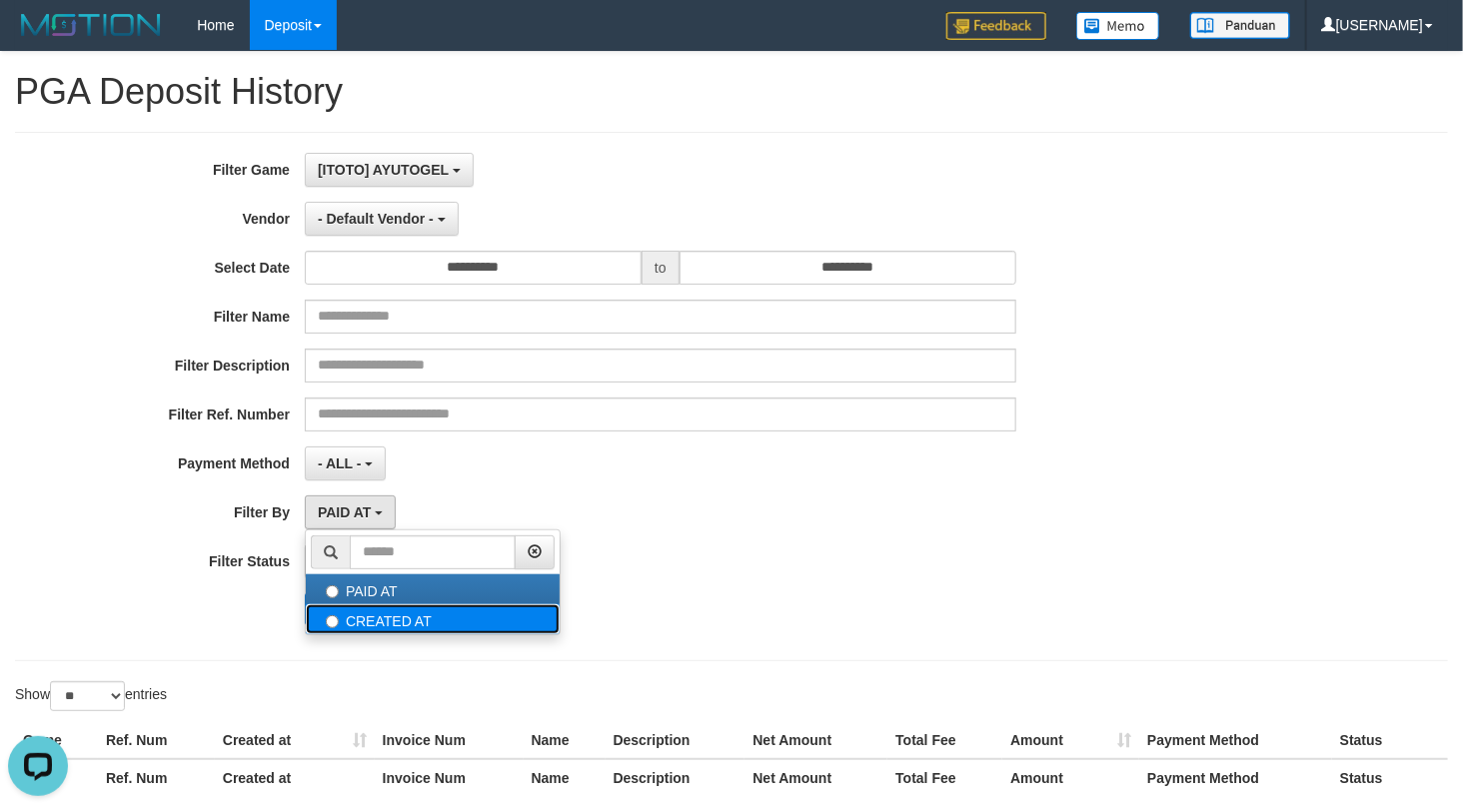 click on "CREATED AT" at bounding box center (433, 619) 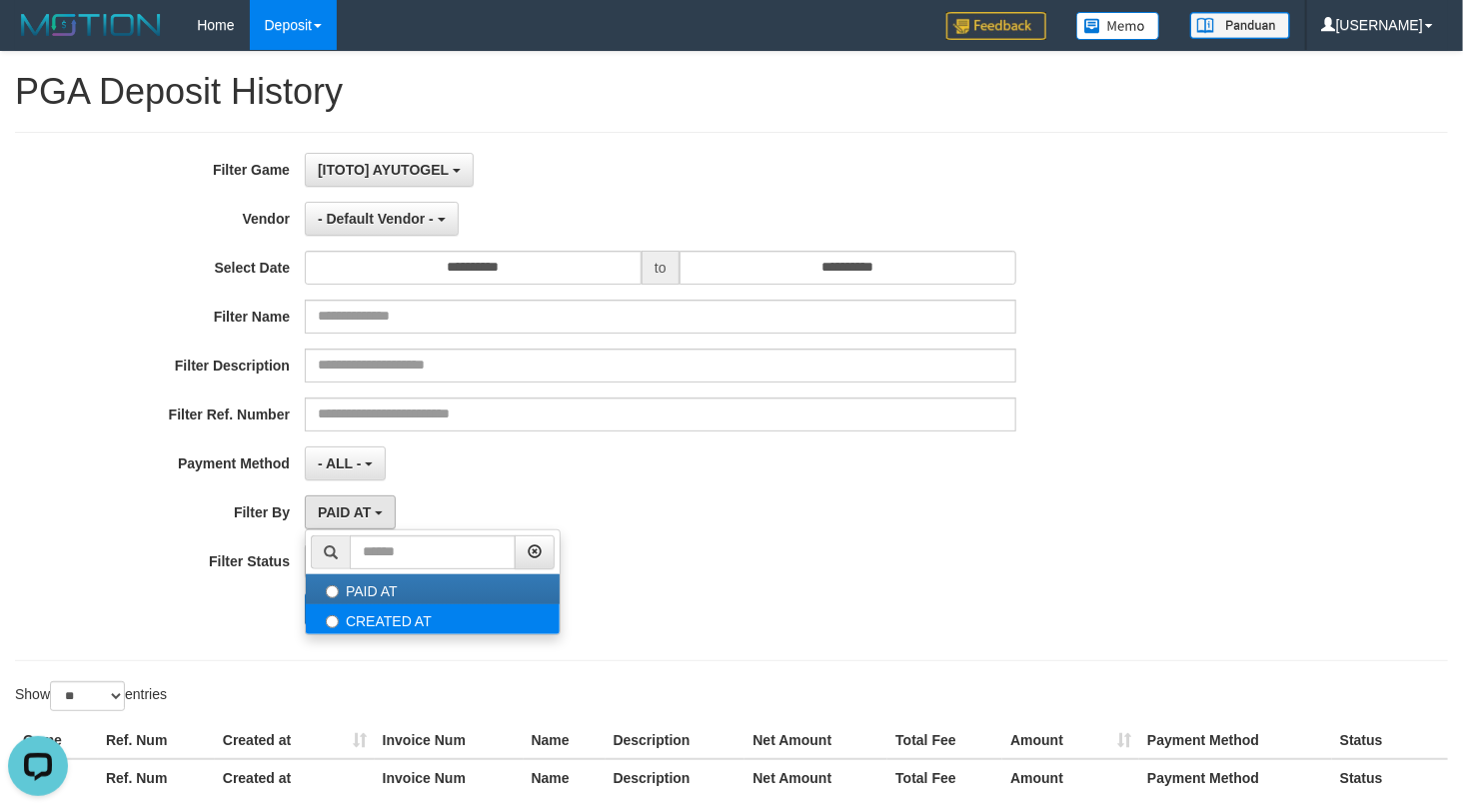 select on "*" 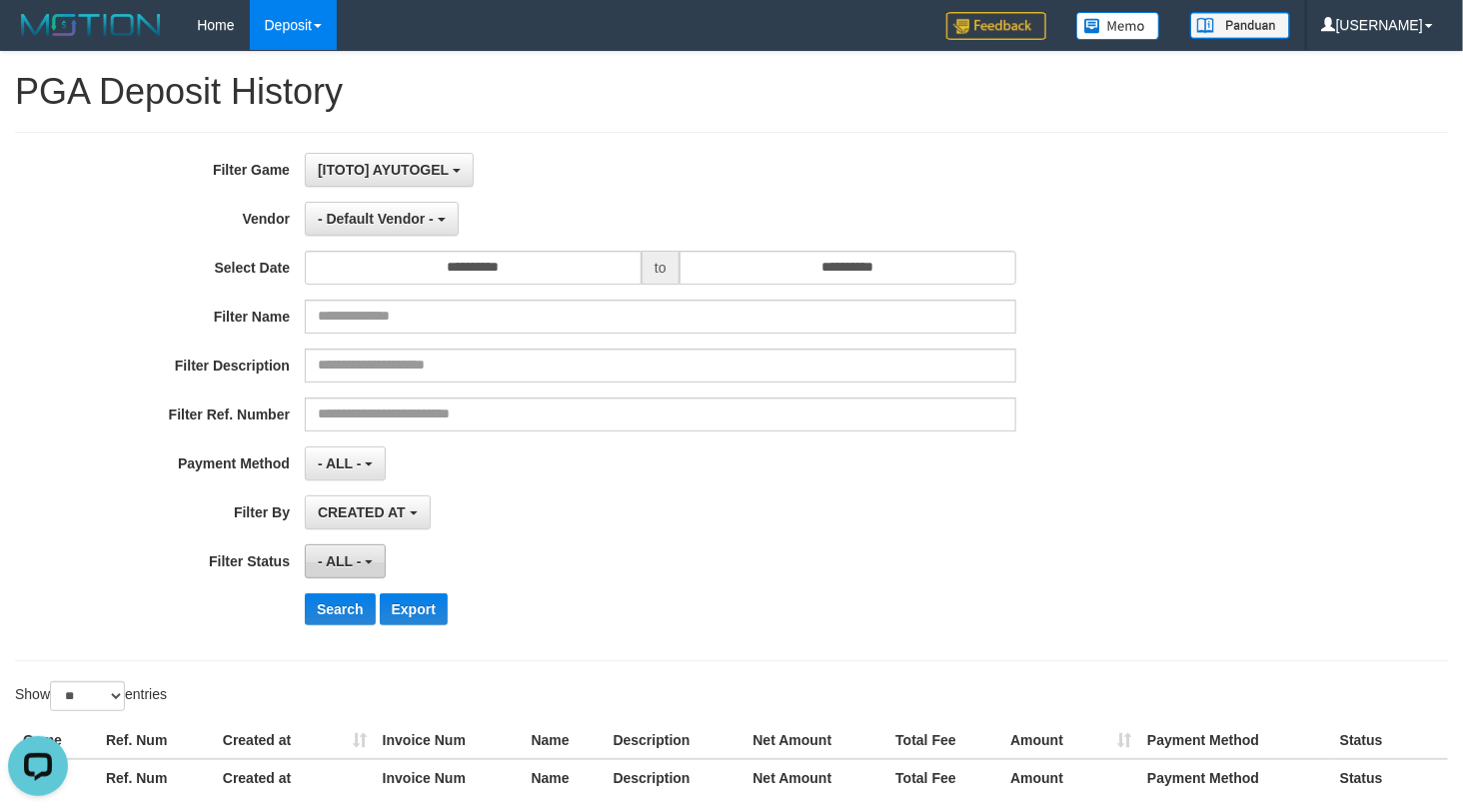 click on "- ALL -" at bounding box center (345, 561) 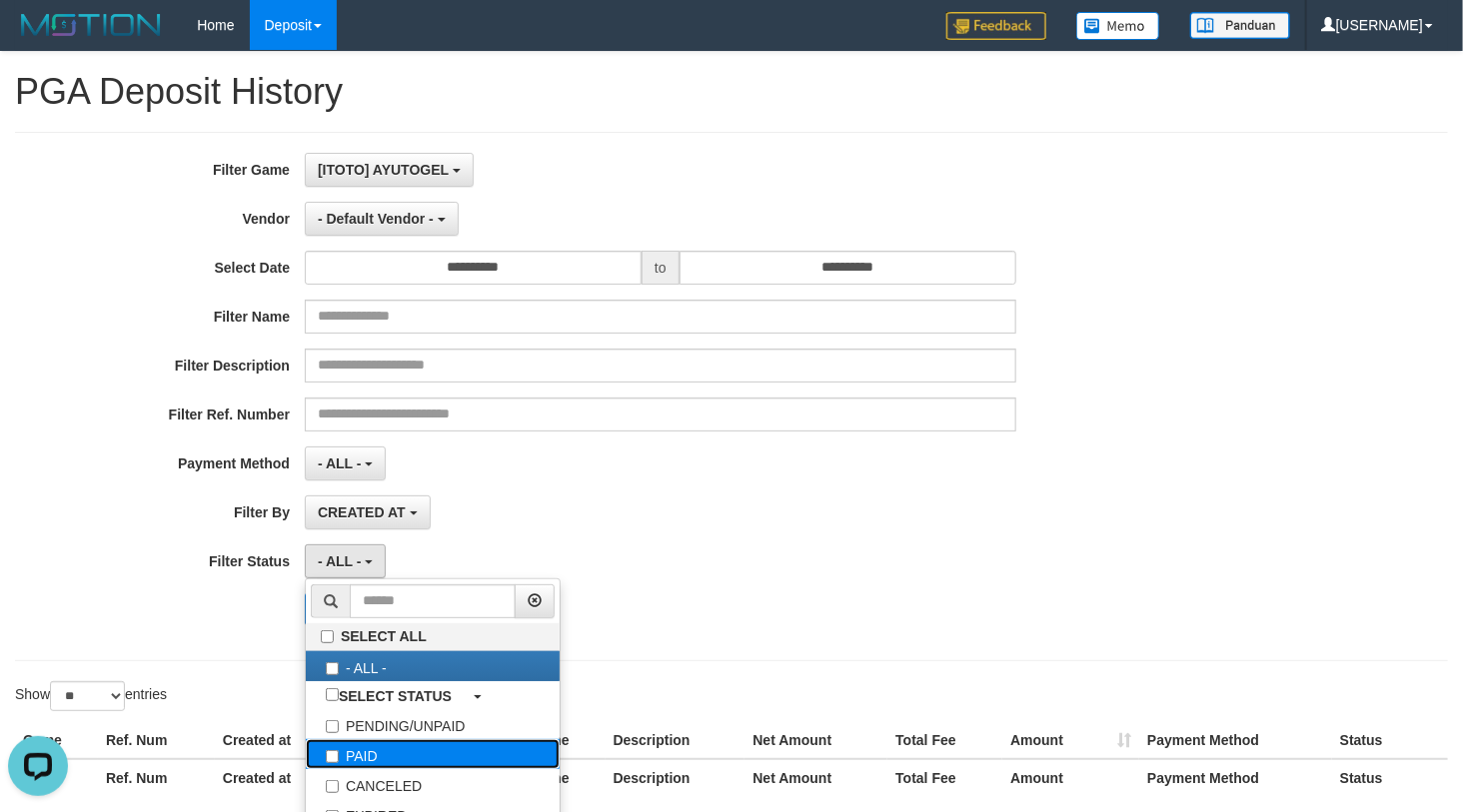 click on "PAID" at bounding box center (433, 754) 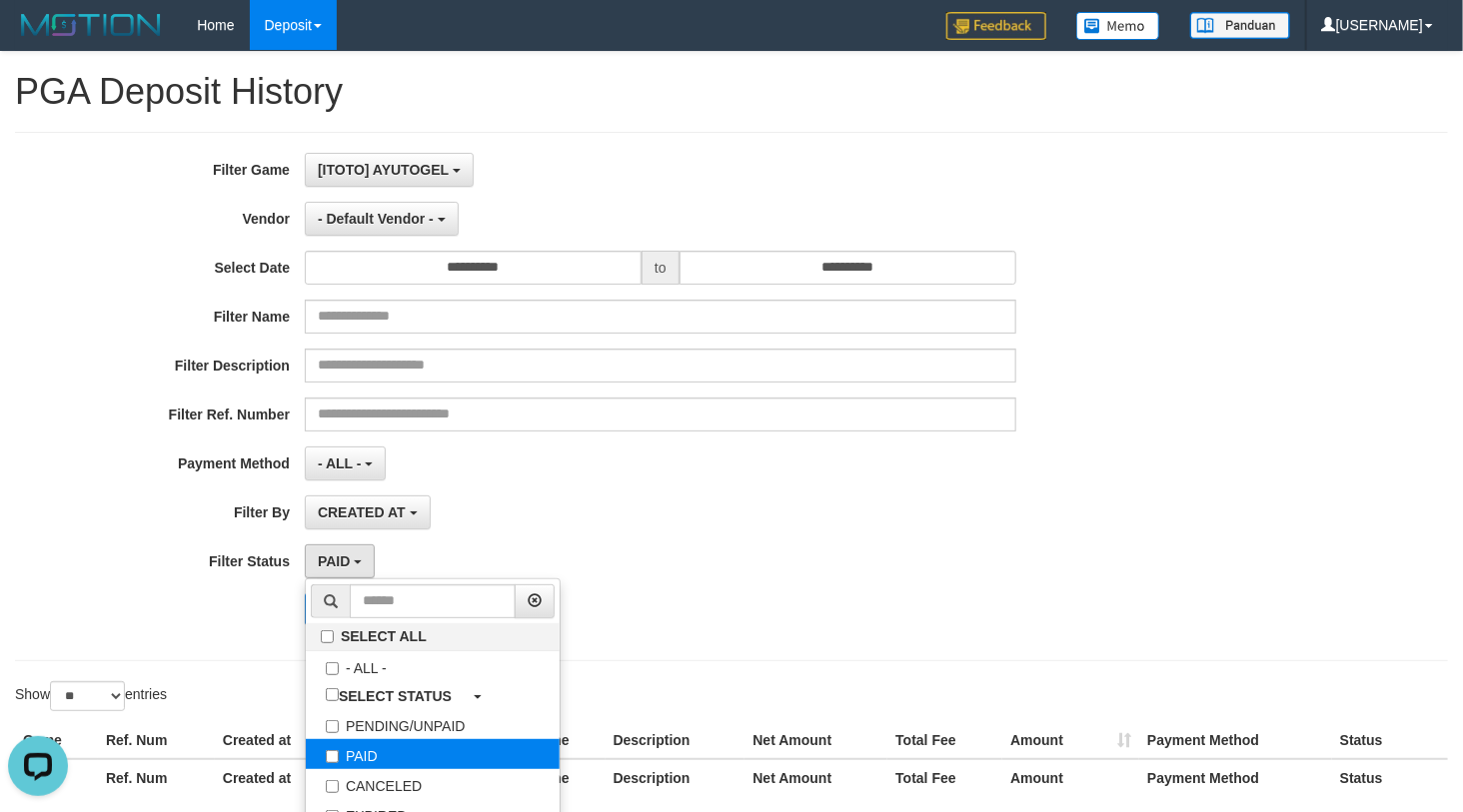 select on "*" 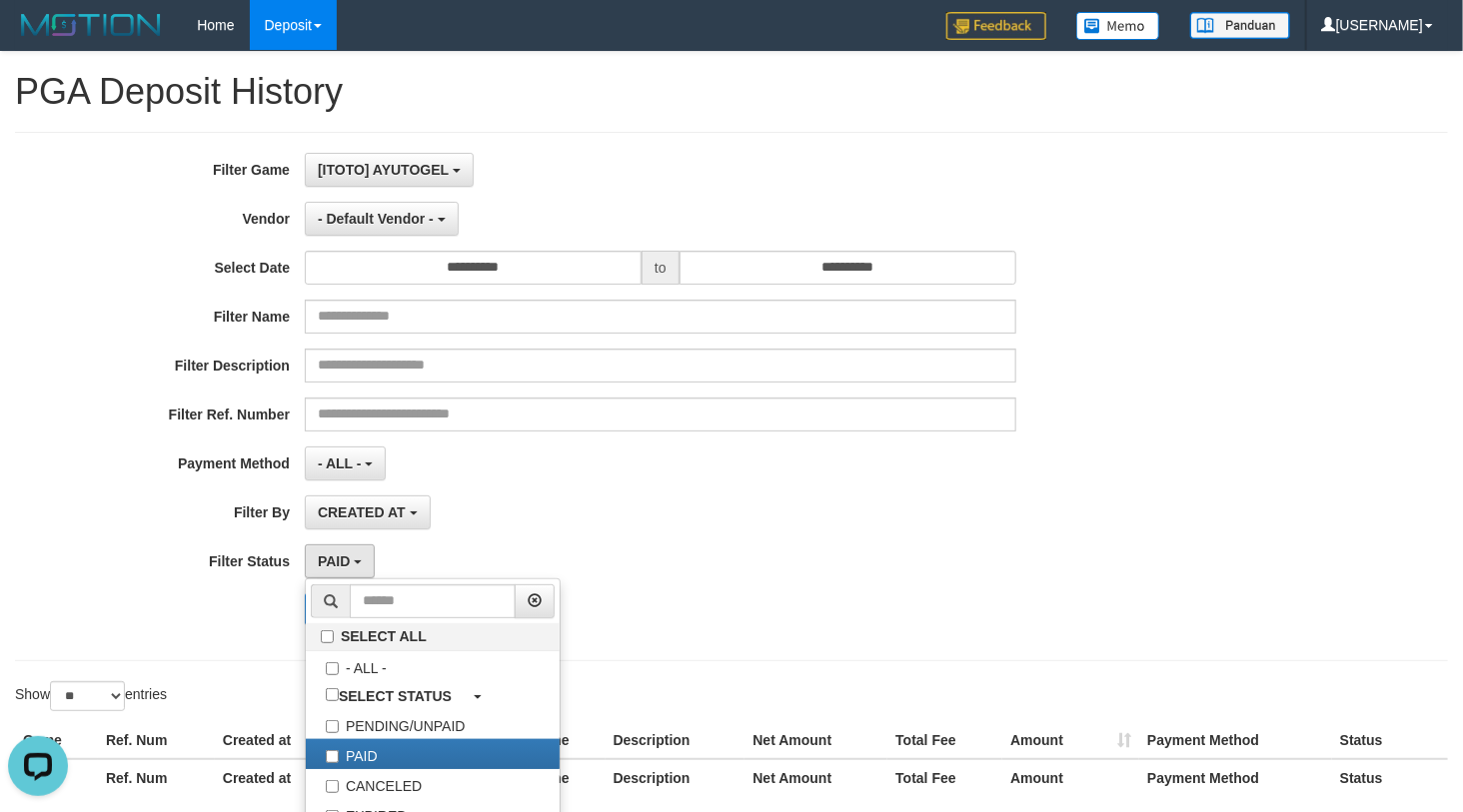 click on "CREATED AT
PAID AT
CREATED AT" at bounding box center [661, 512] 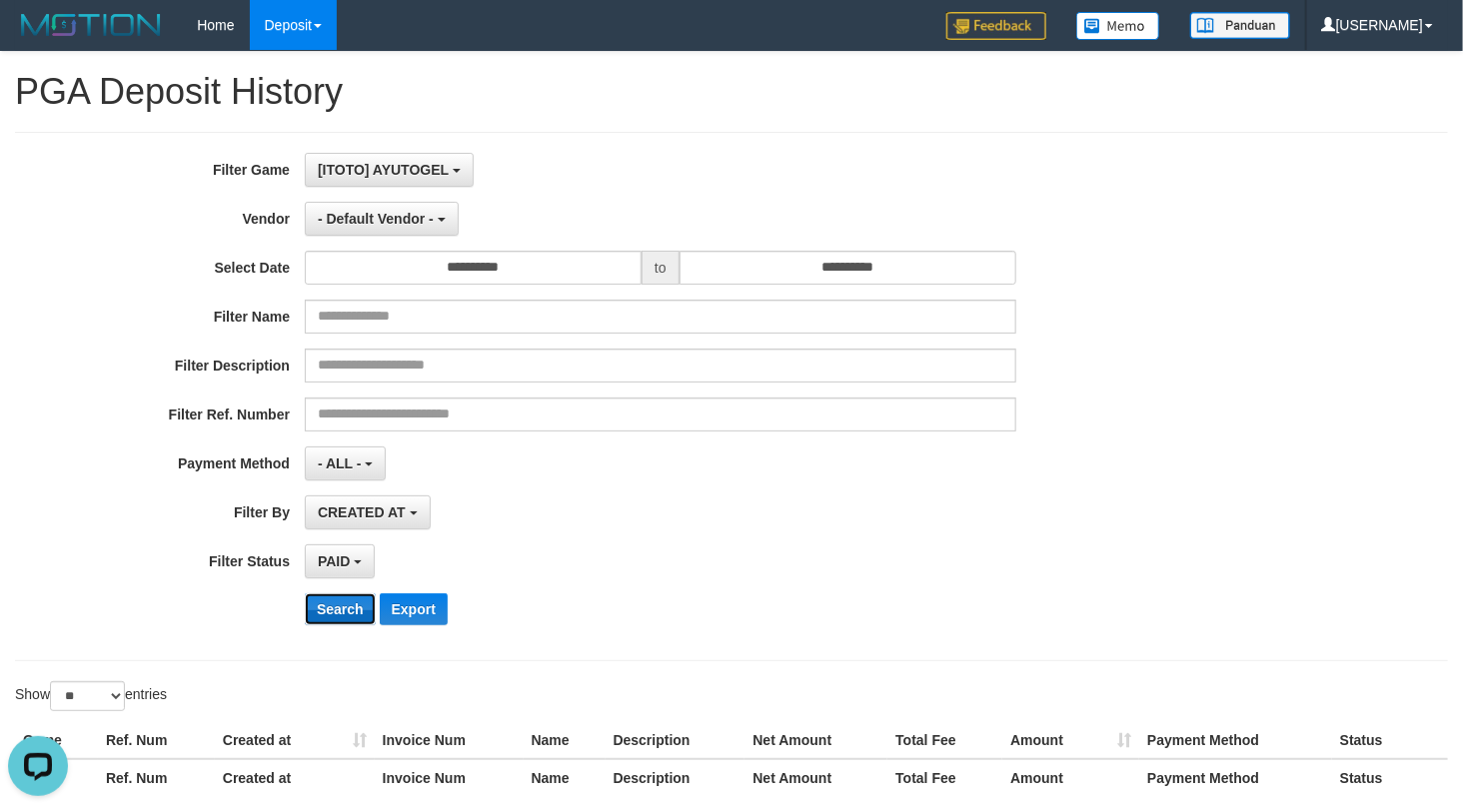 click on "Search" at bounding box center (340, 609) 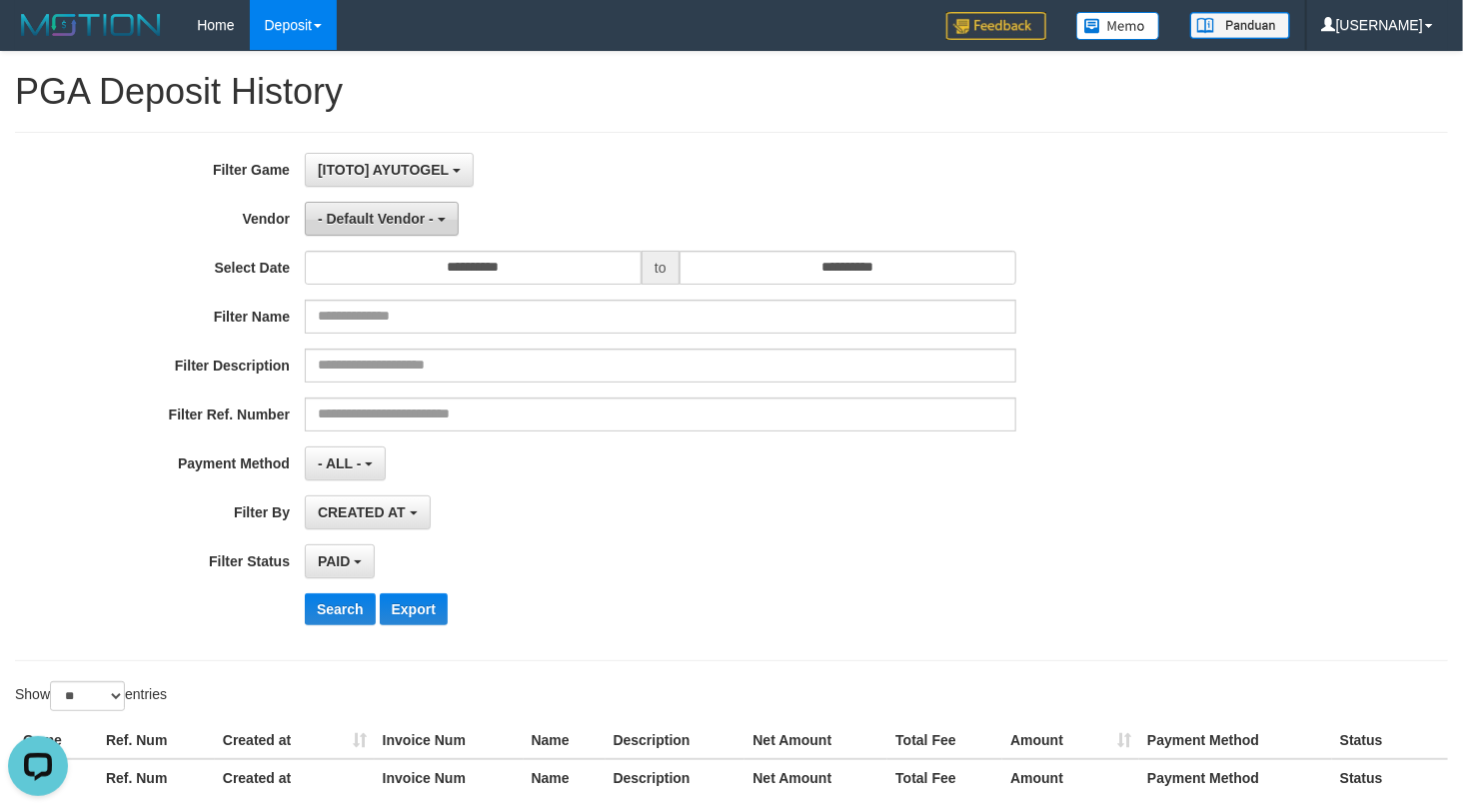 click on "- Default Vendor -" at bounding box center (376, 219) 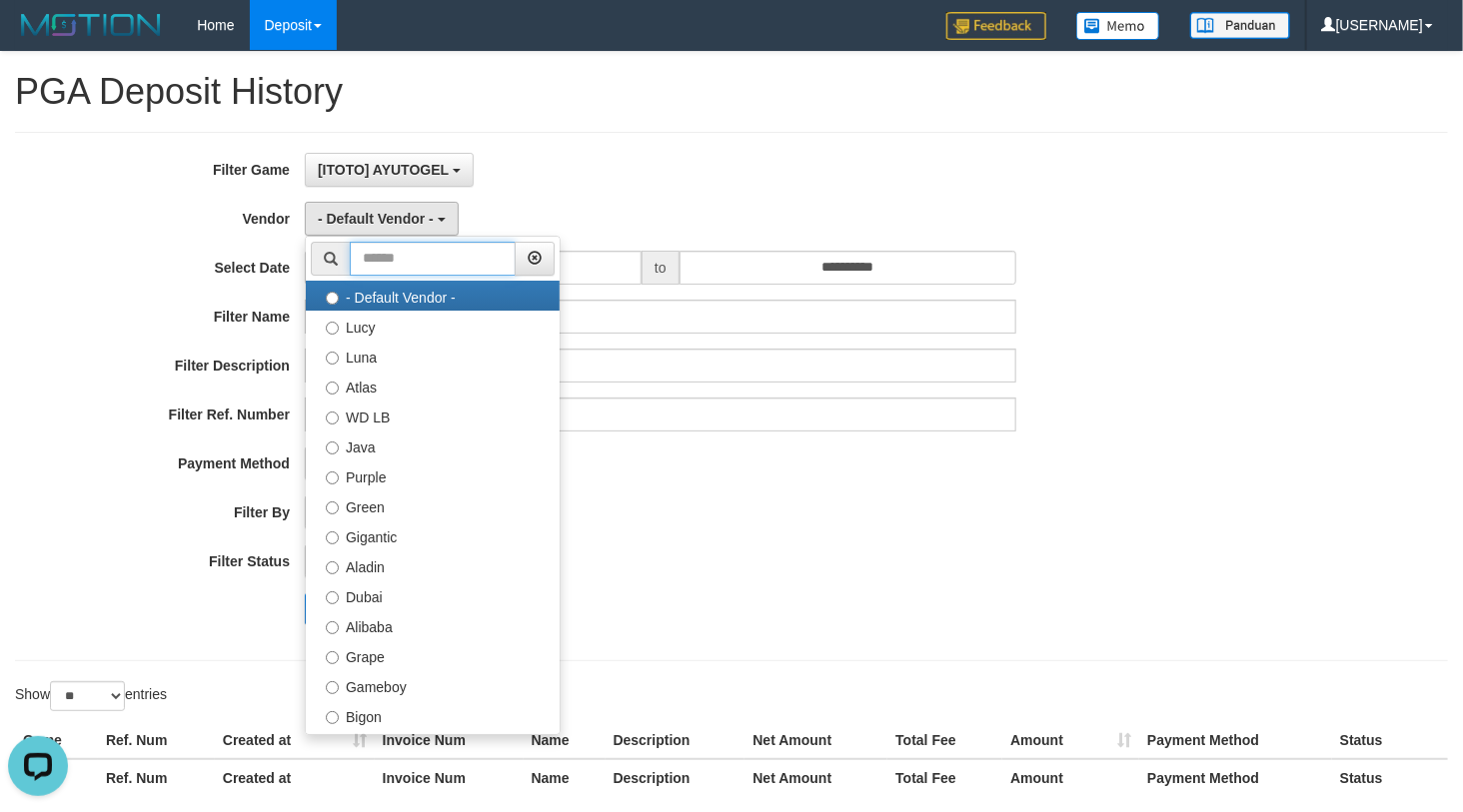 click at bounding box center [433, 259] 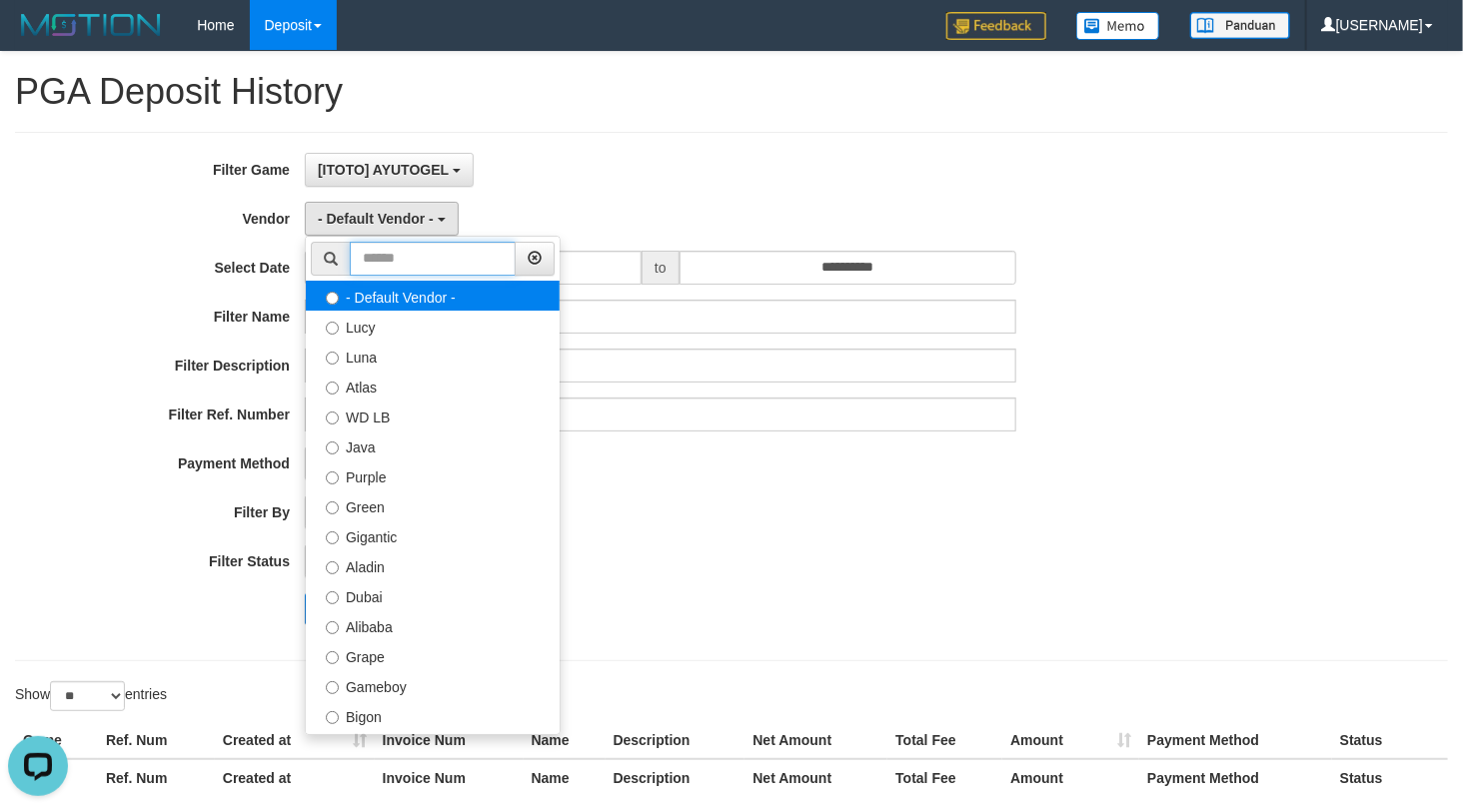 click at bounding box center [433, 259] 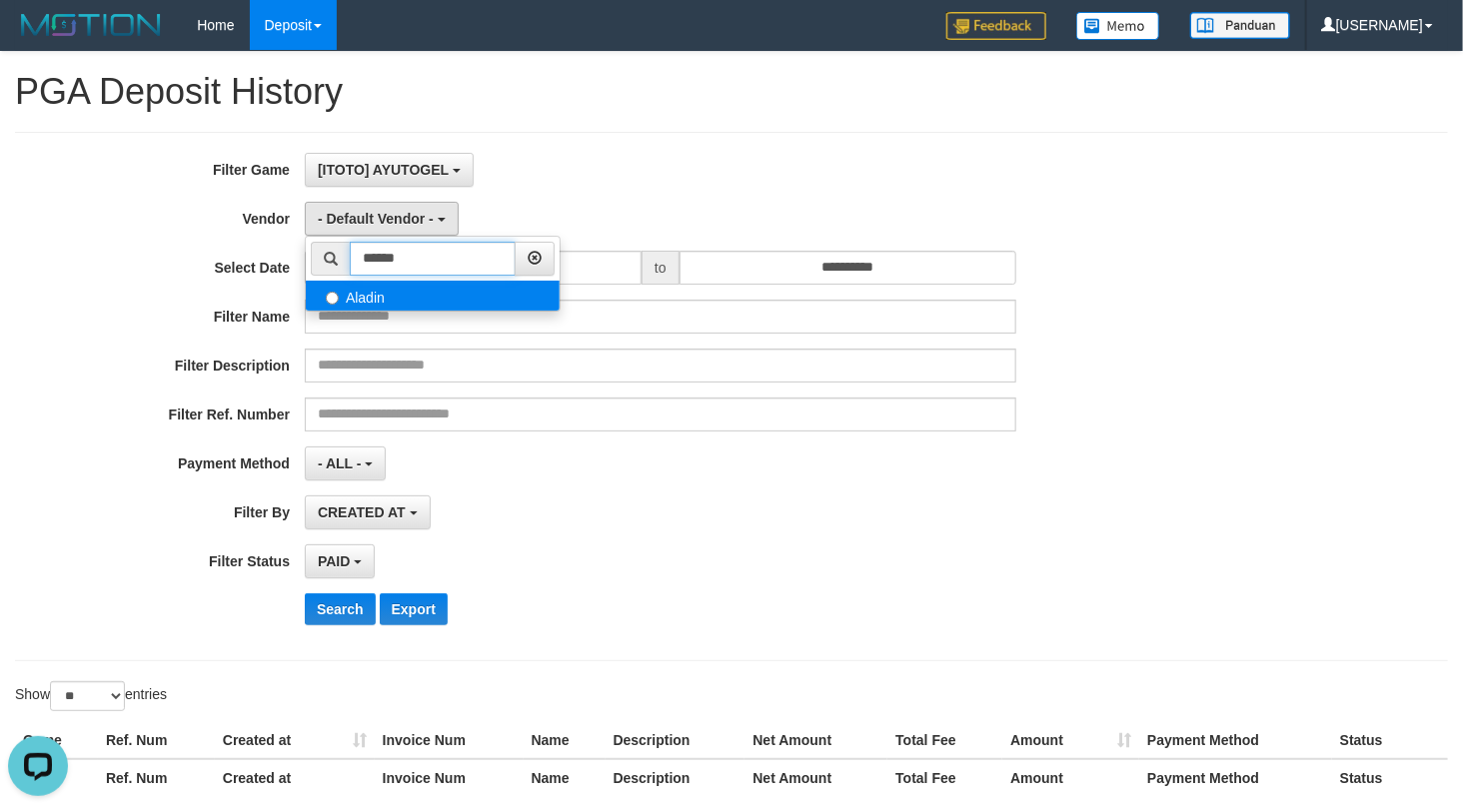 type on "******" 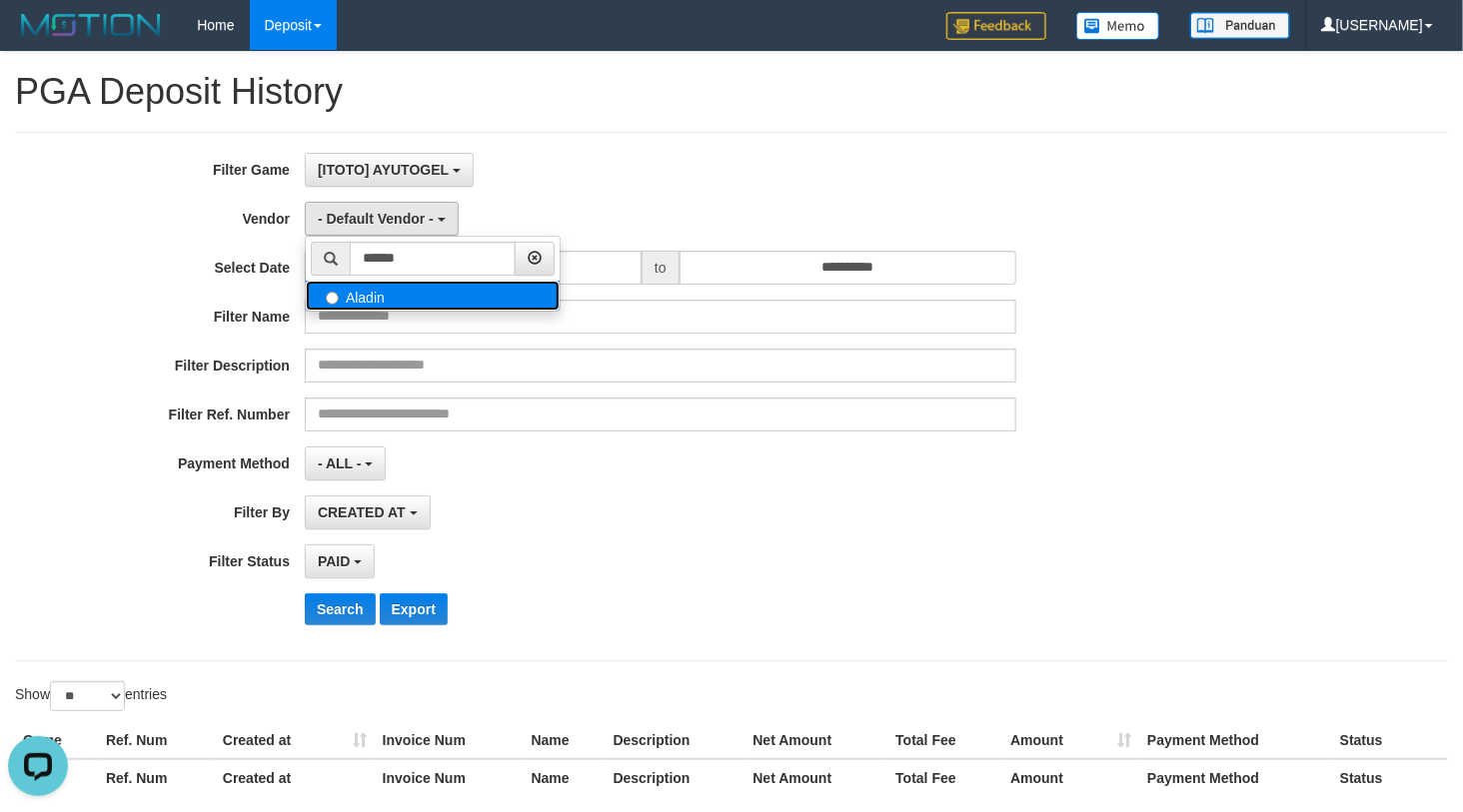 click on "Aladin" at bounding box center [433, 296] 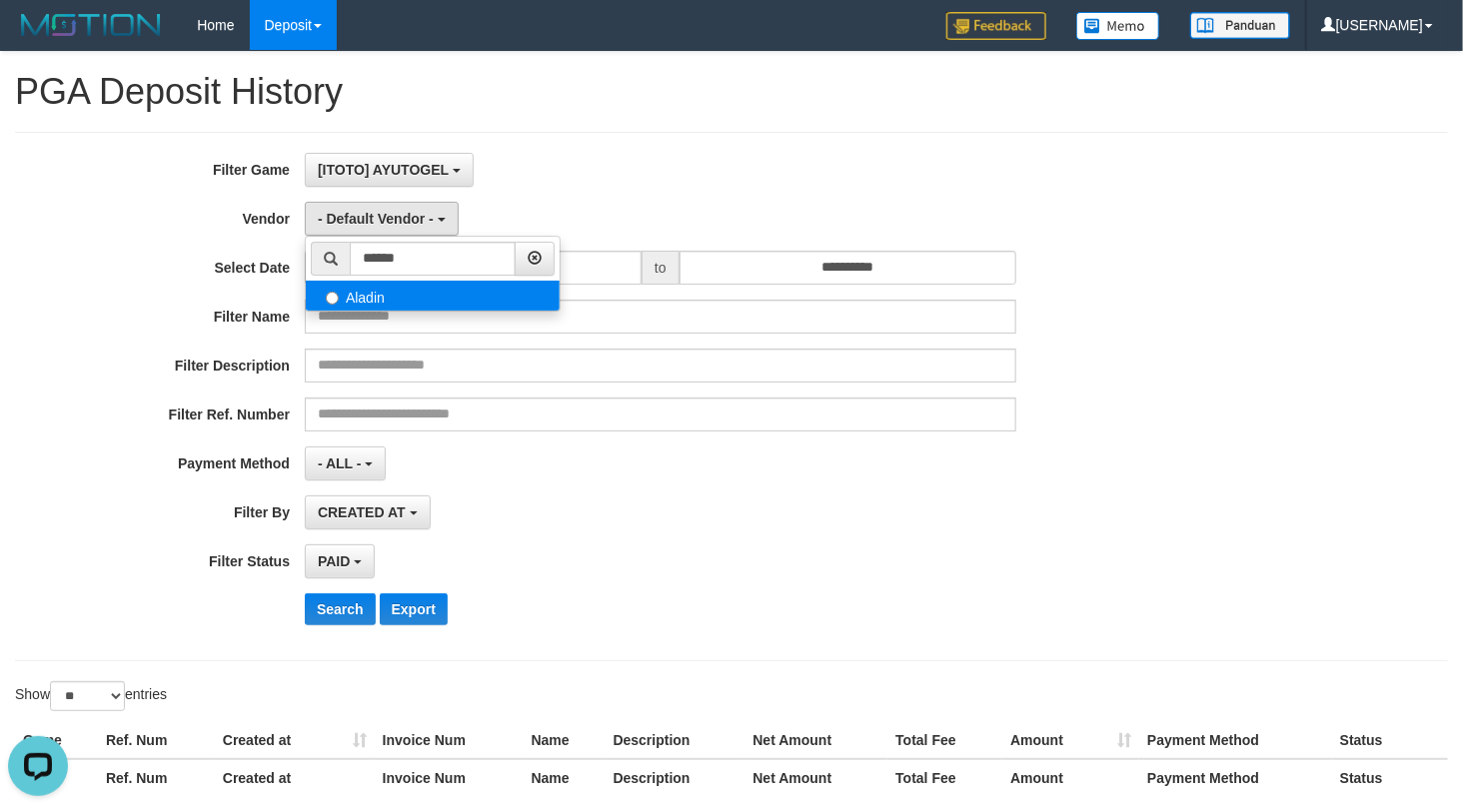 select on "**********" 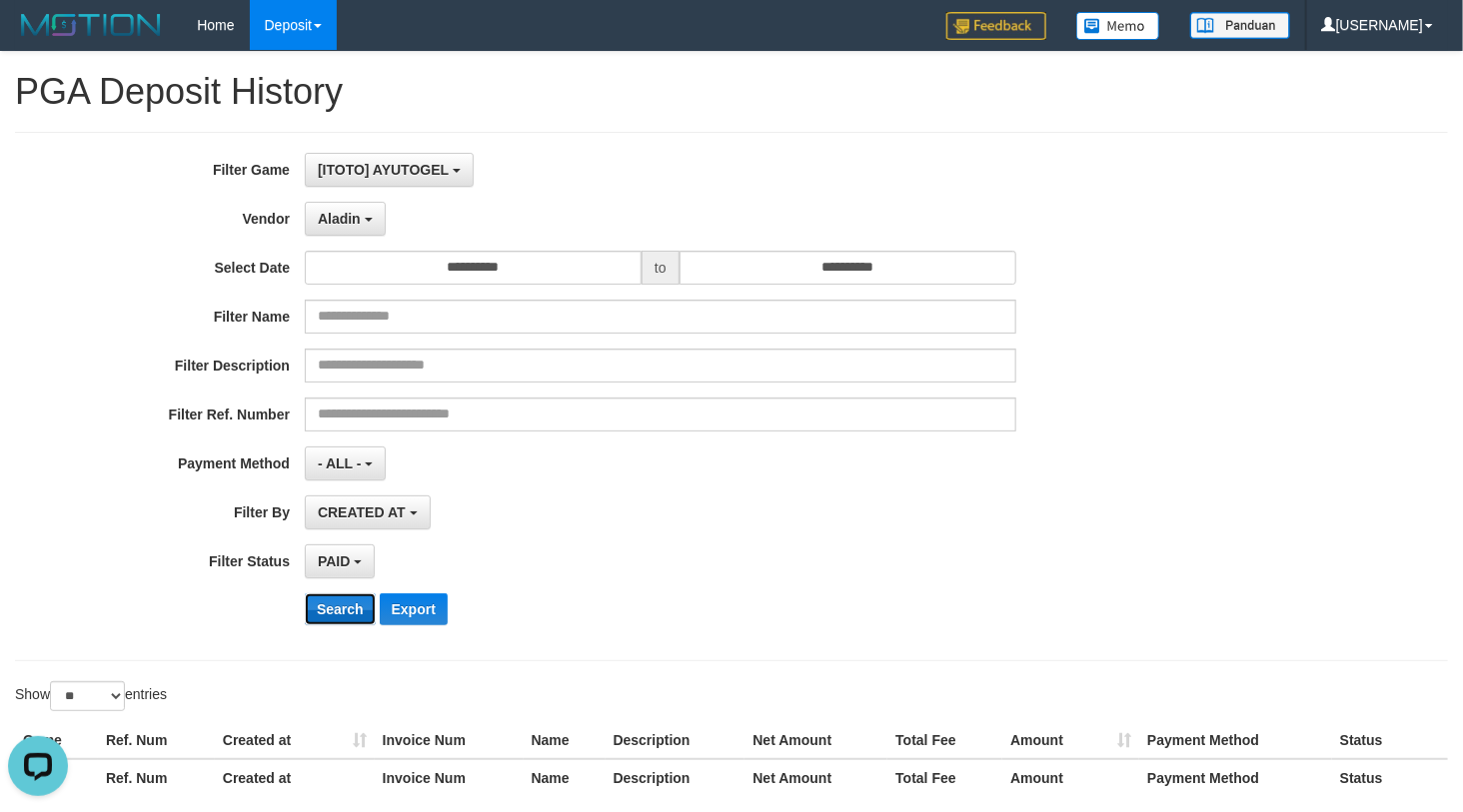 click on "Search" at bounding box center [340, 609] 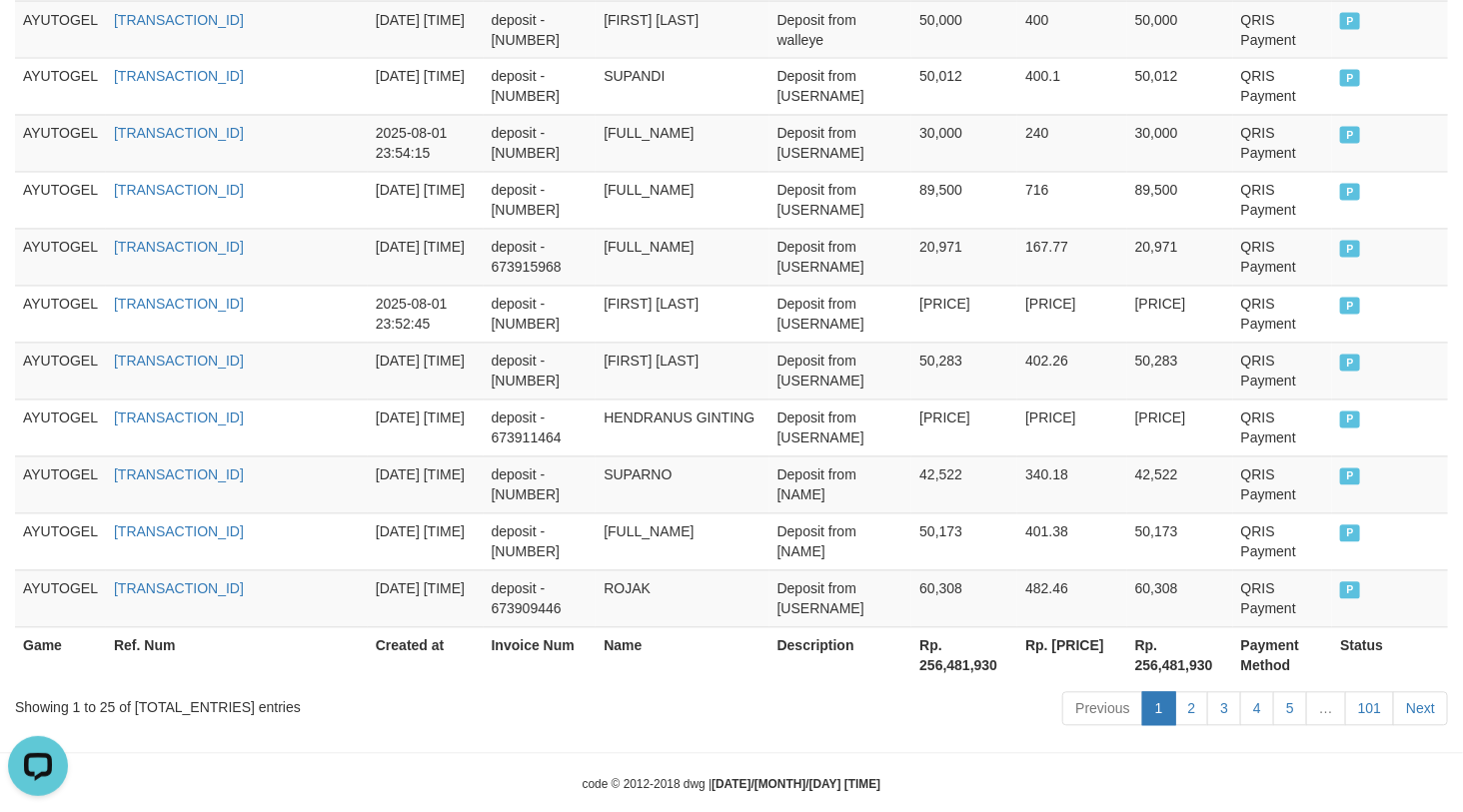 scroll, scrollTop: 1610, scrollLeft: 0, axis: vertical 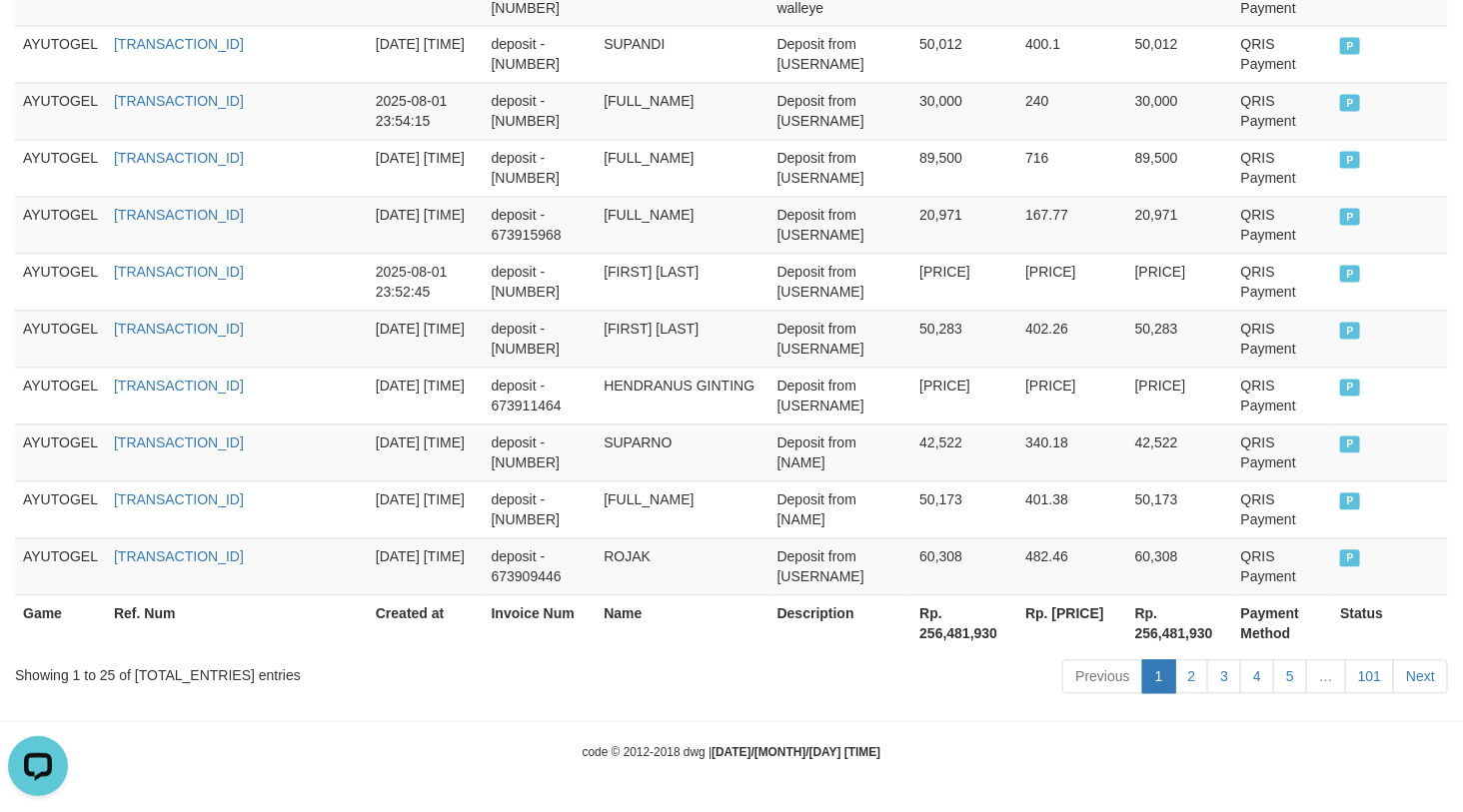 click on "Rp. 256,481,930" at bounding box center (964, 623) 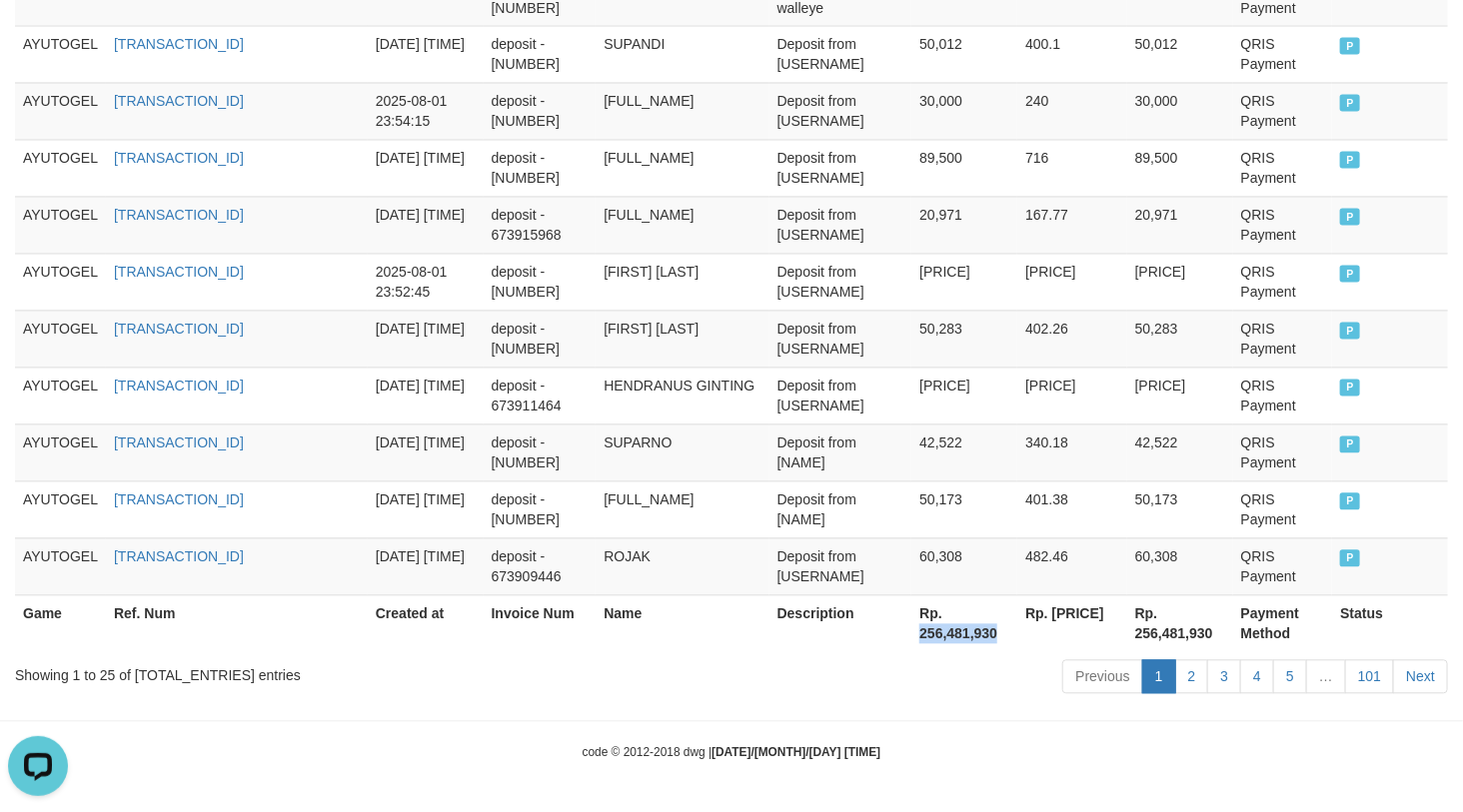 click on "Rp. 256,481,930" at bounding box center (964, 623) 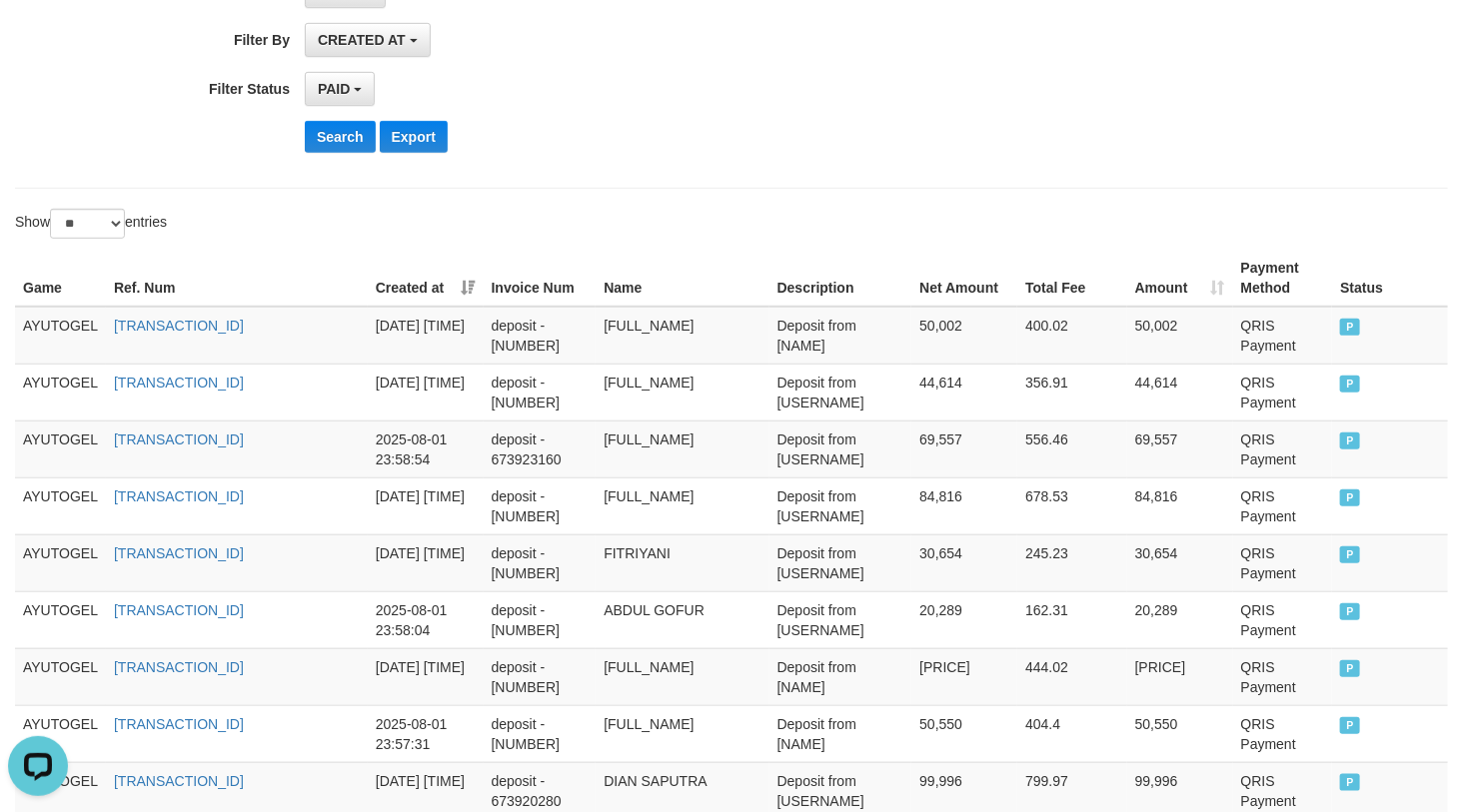 scroll, scrollTop: 0, scrollLeft: 0, axis: both 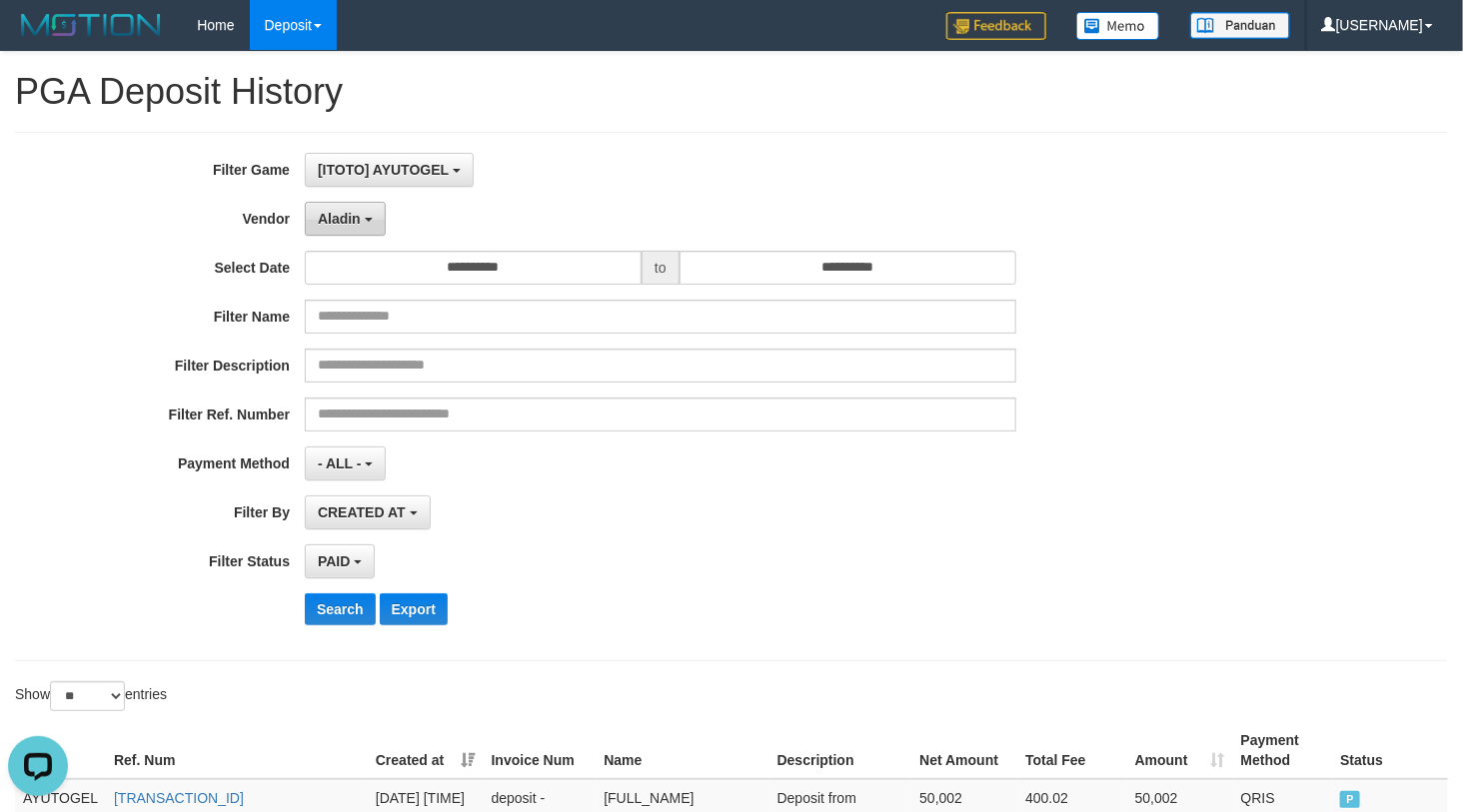 click on "Aladin" at bounding box center (339, 219) 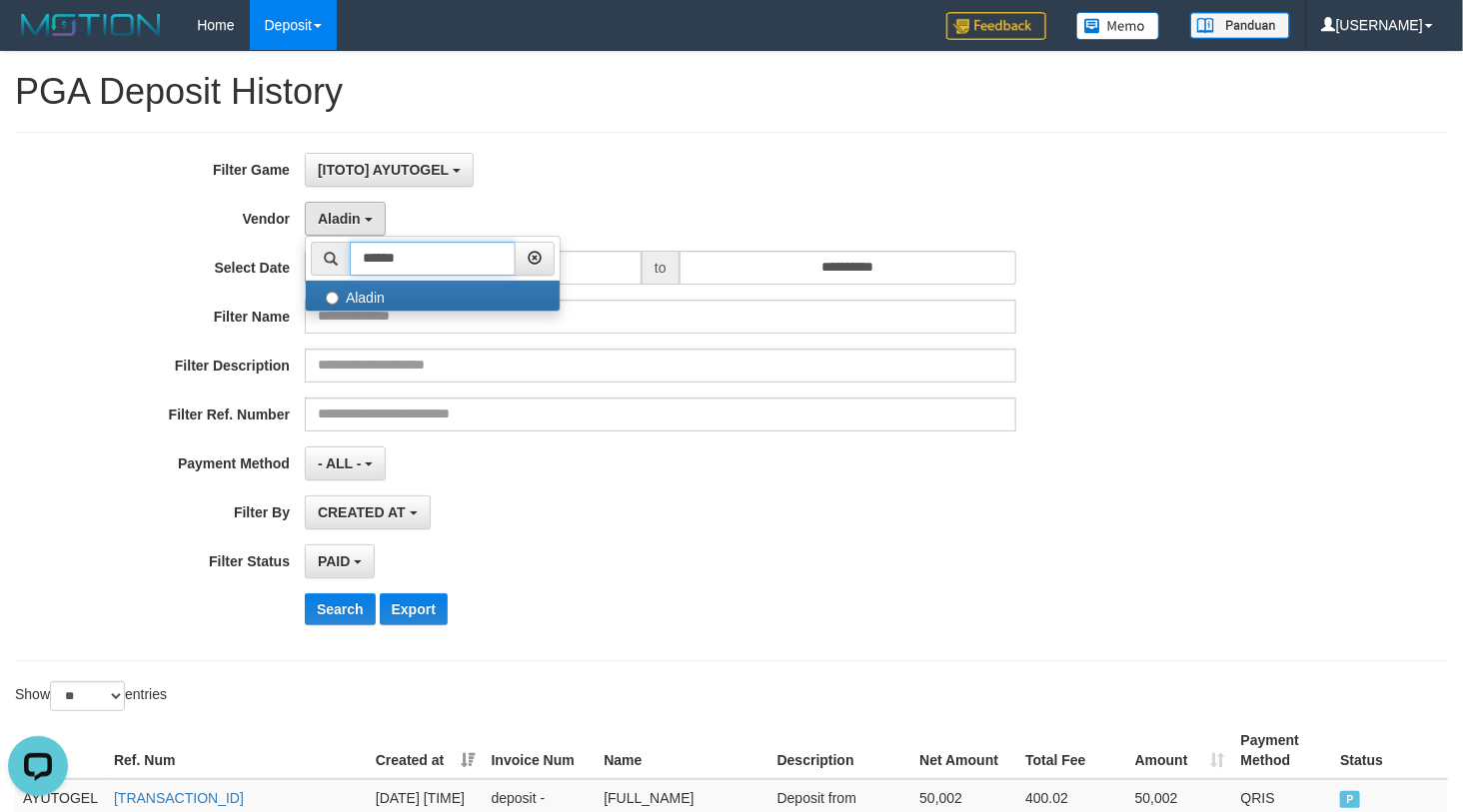 click on "******" at bounding box center (433, 259) 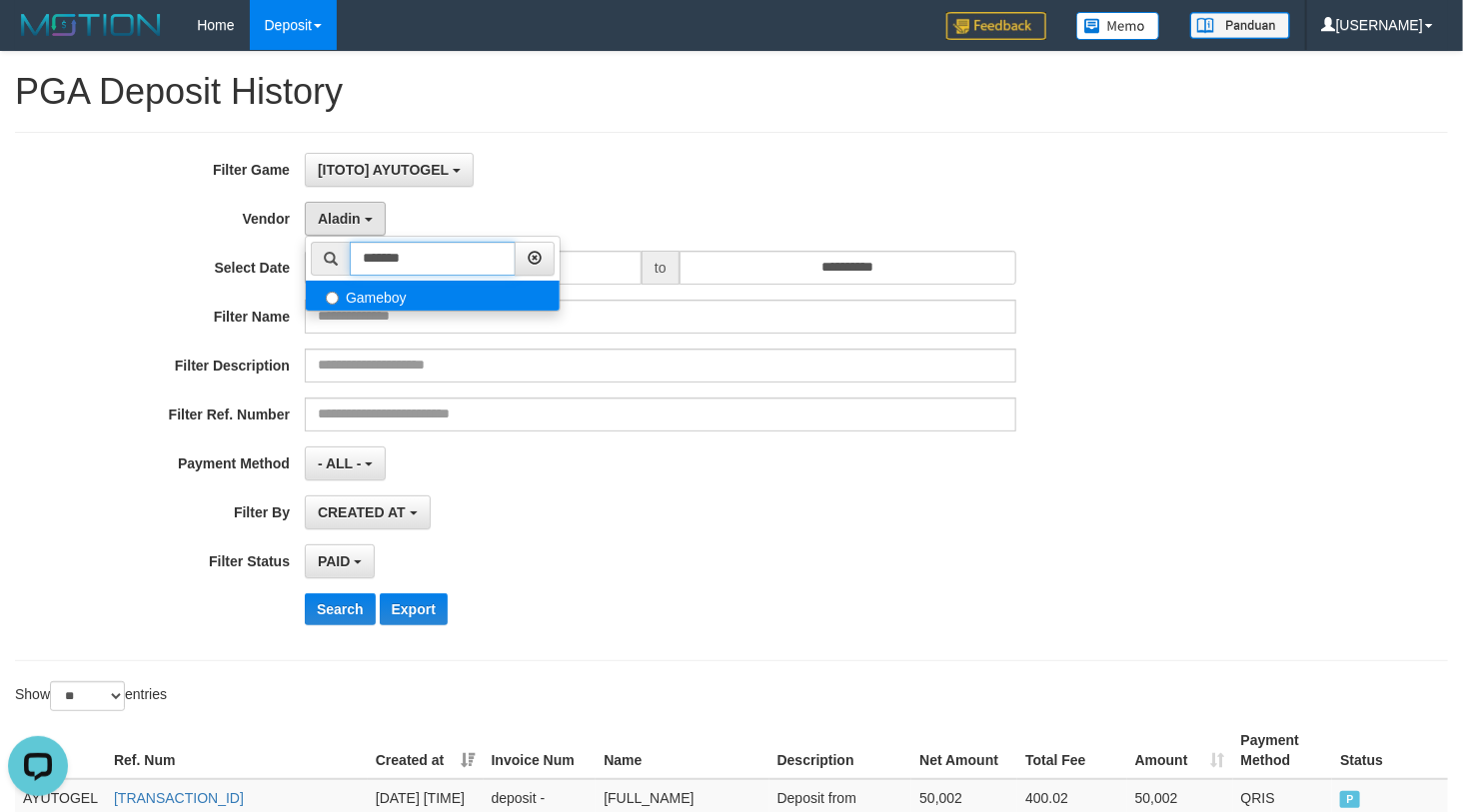 type on "*******" 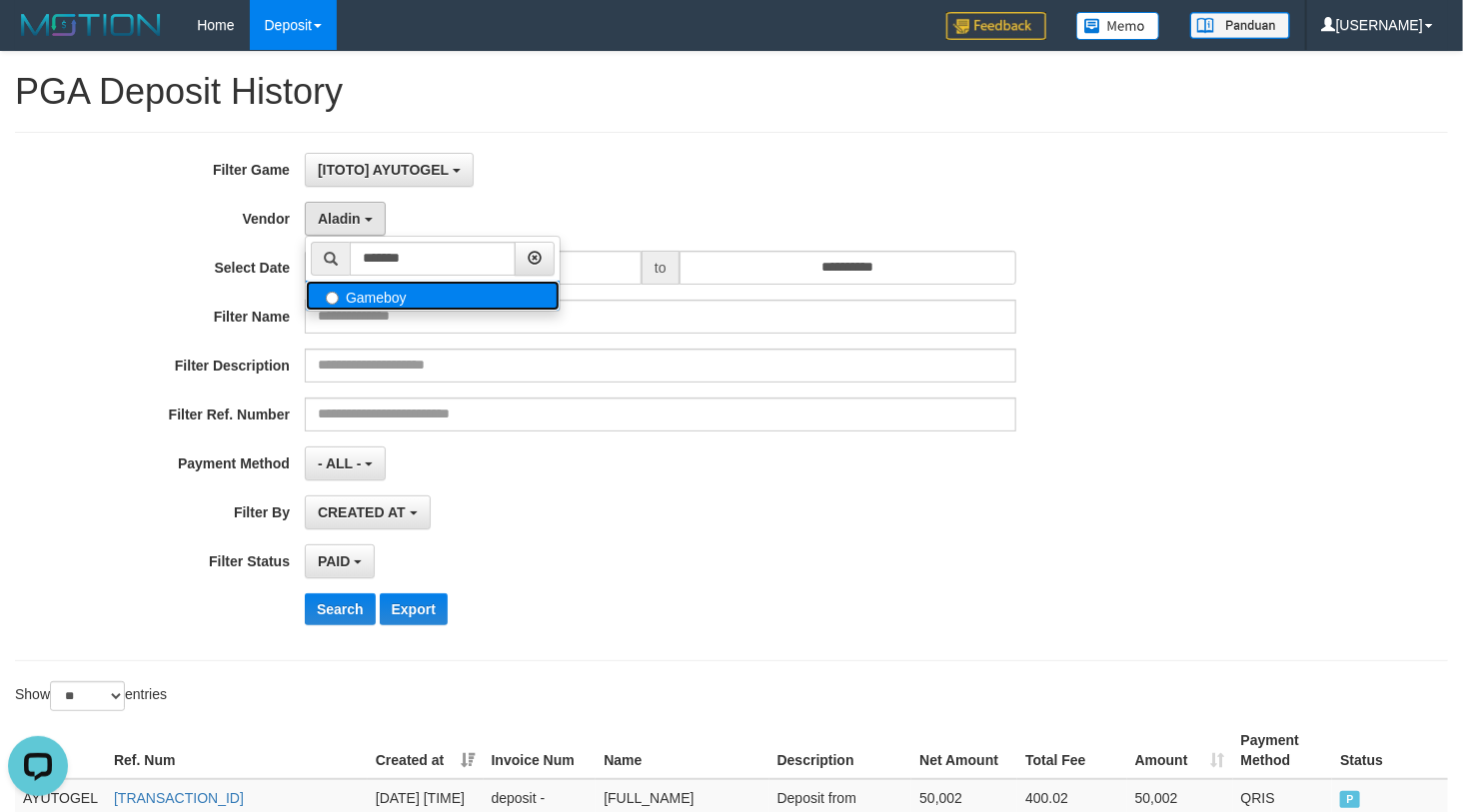 click on "Gameboy" at bounding box center [433, 296] 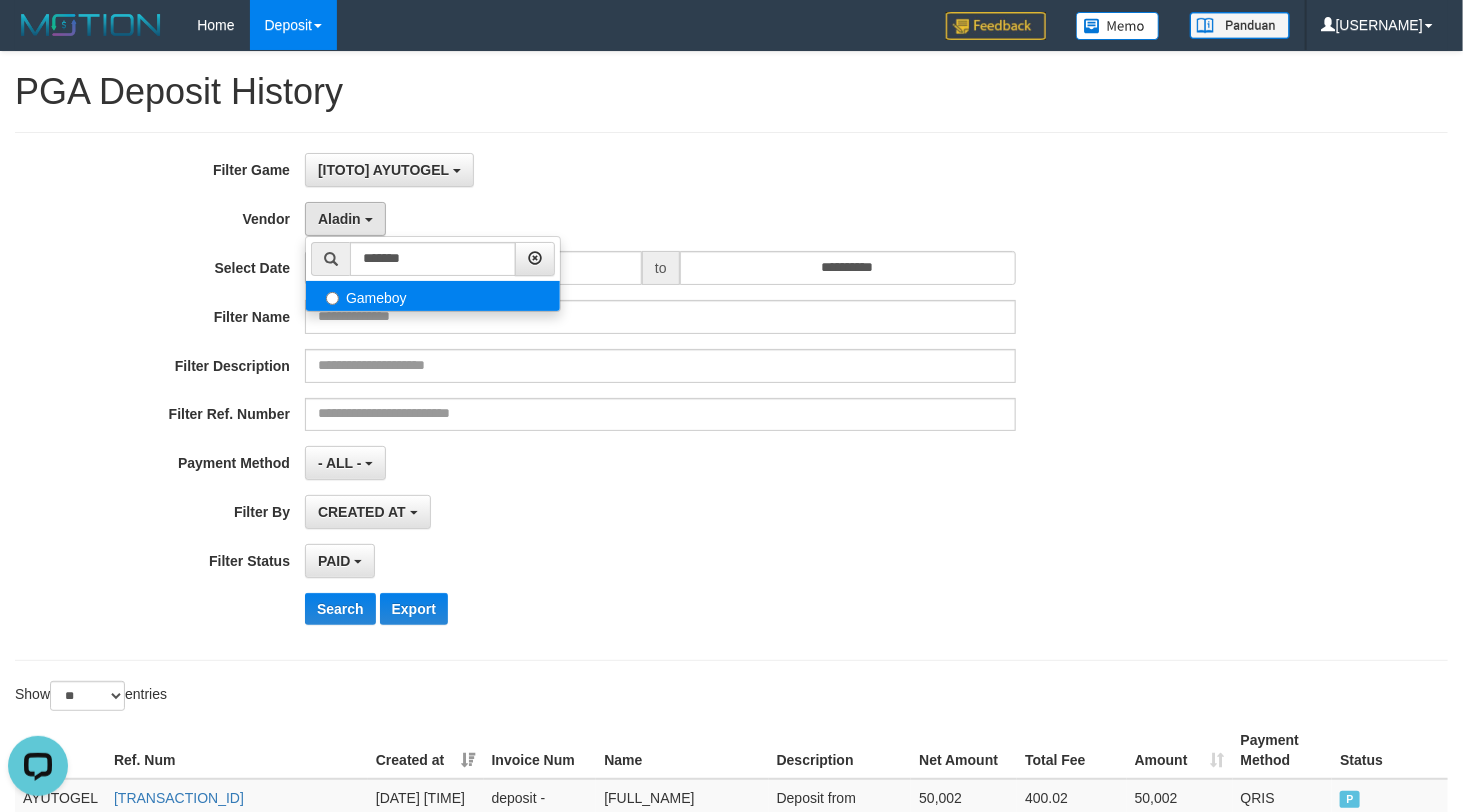 select on "**********" 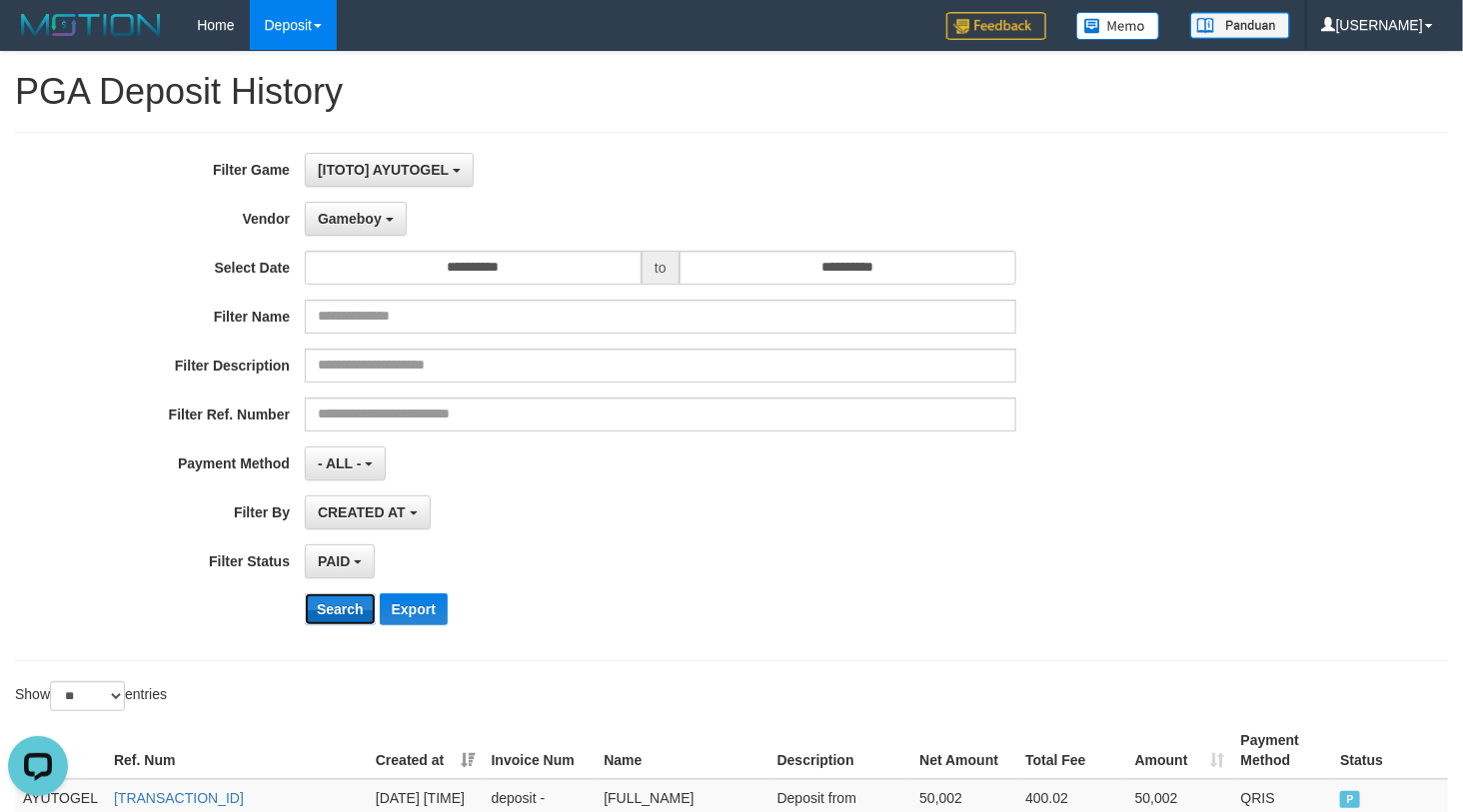 click on "Search" at bounding box center [340, 609] 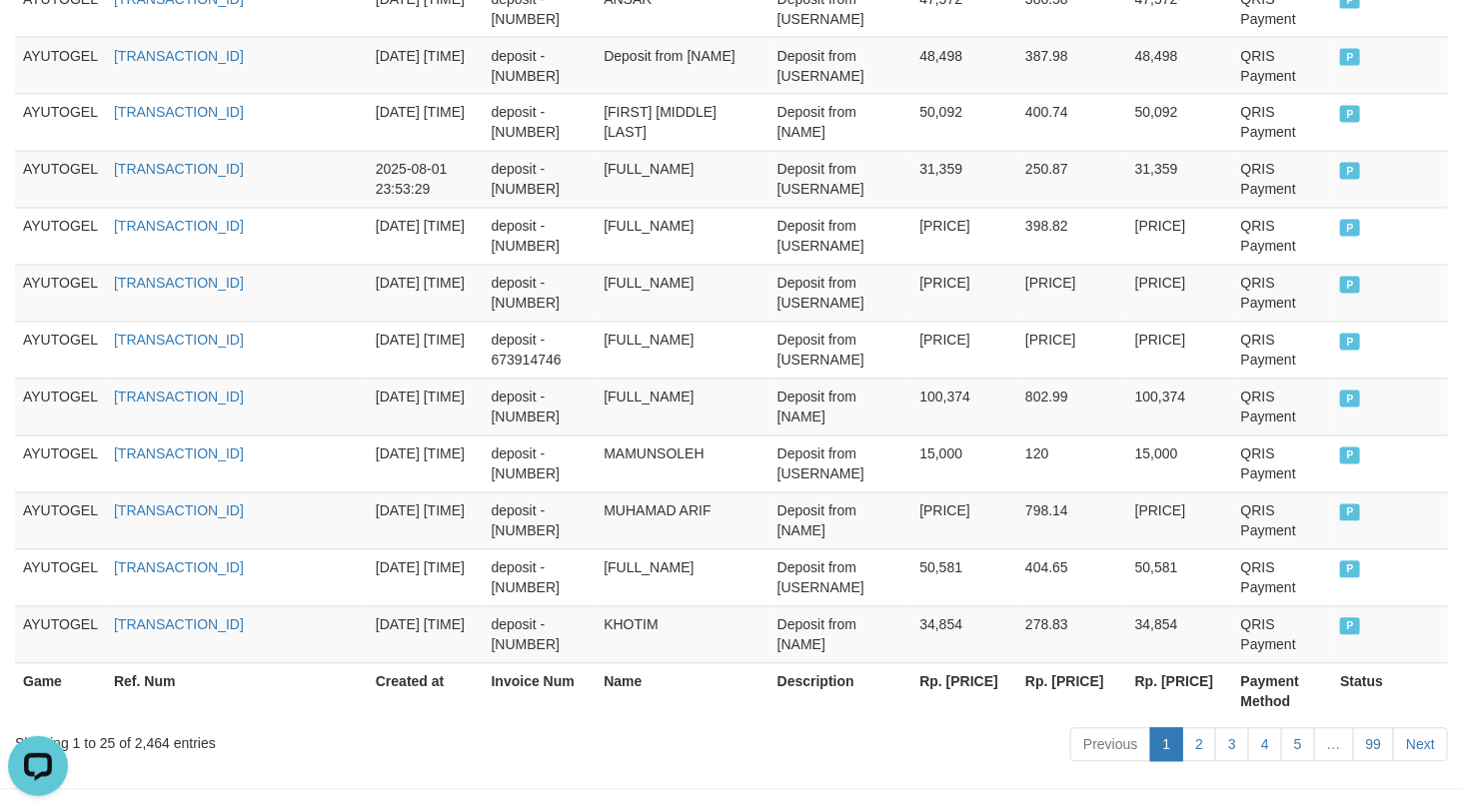 scroll, scrollTop: 1610, scrollLeft: 0, axis: vertical 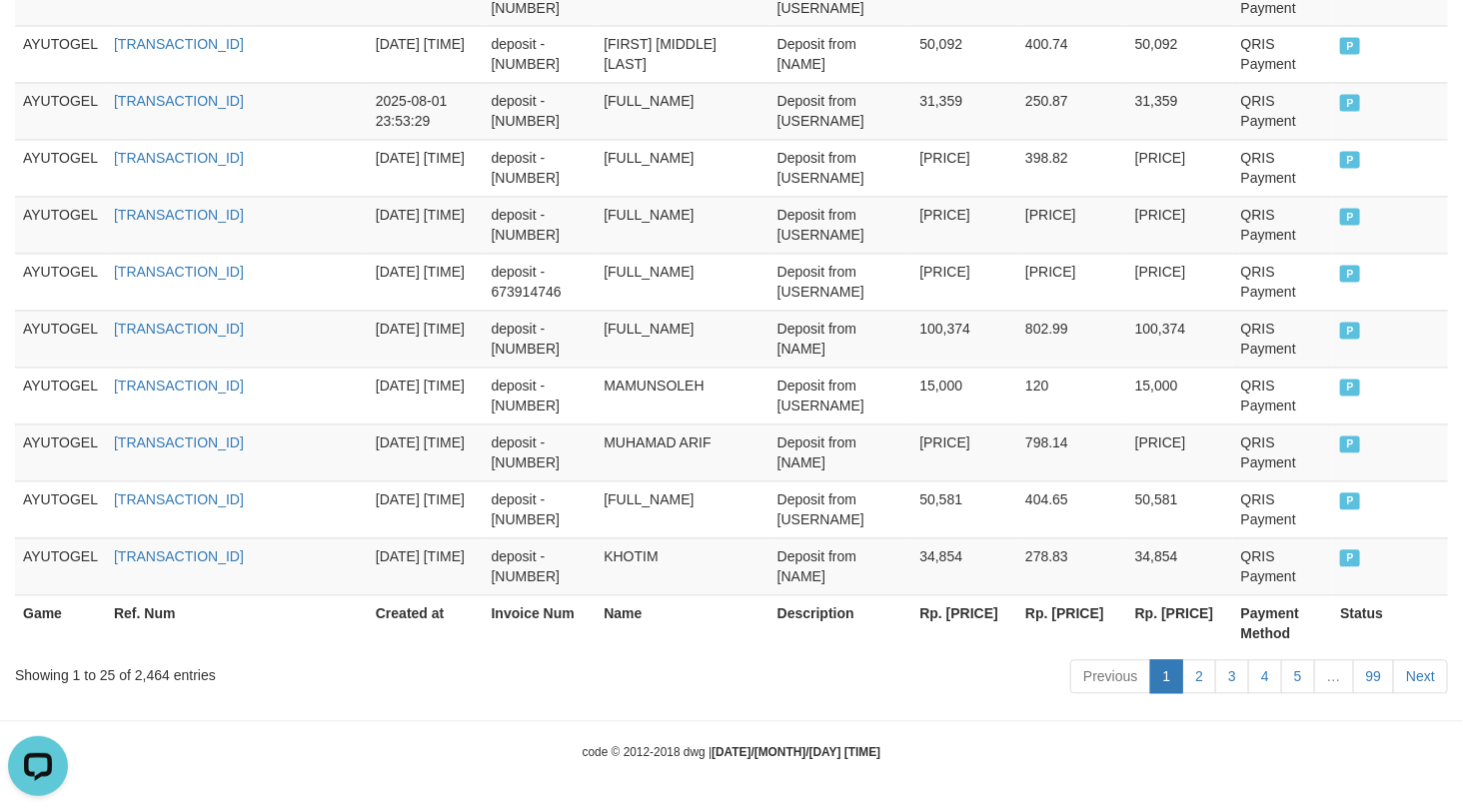 click on "Rp. [PRICE]" at bounding box center [964, 623] 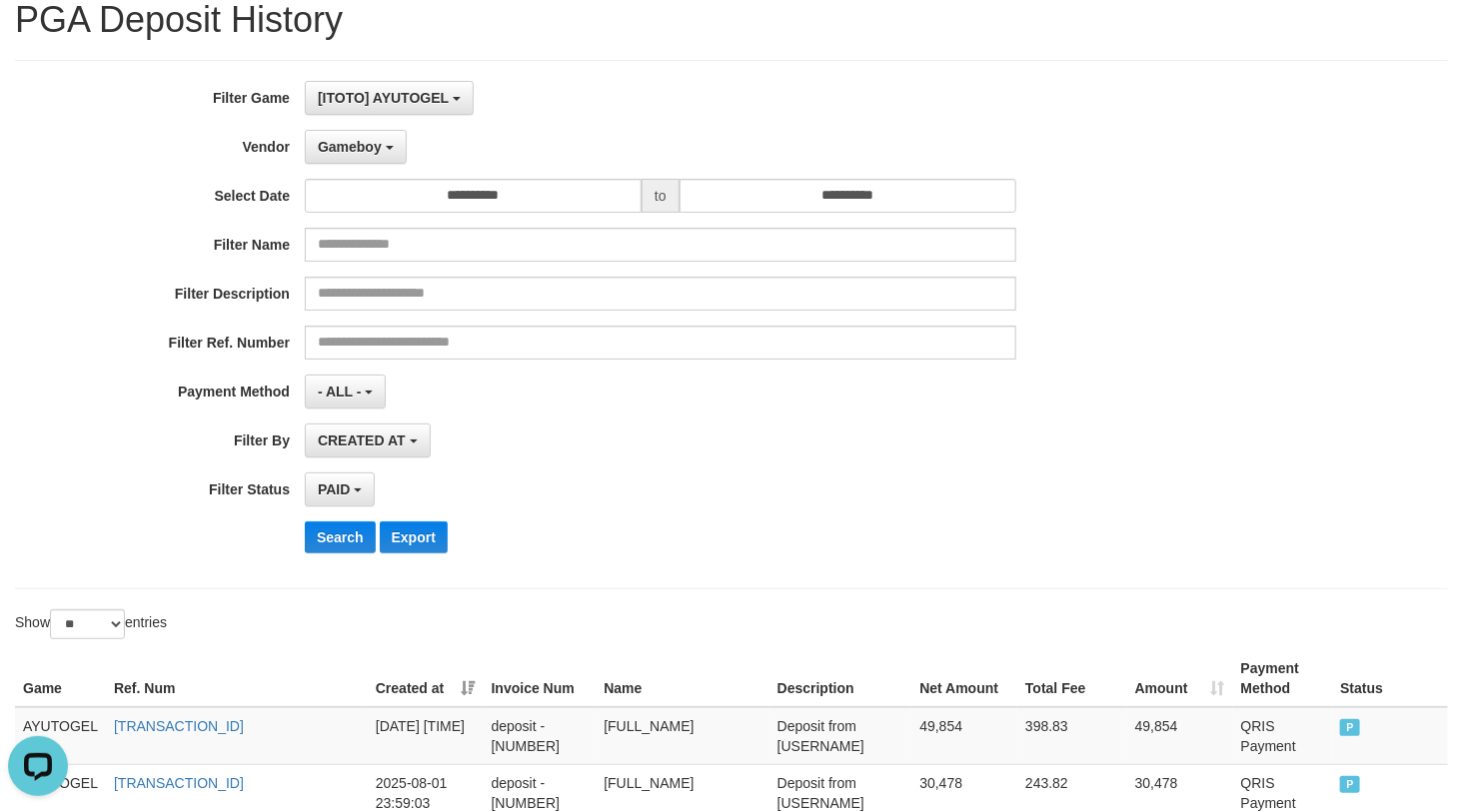 scroll, scrollTop: 0, scrollLeft: 0, axis: both 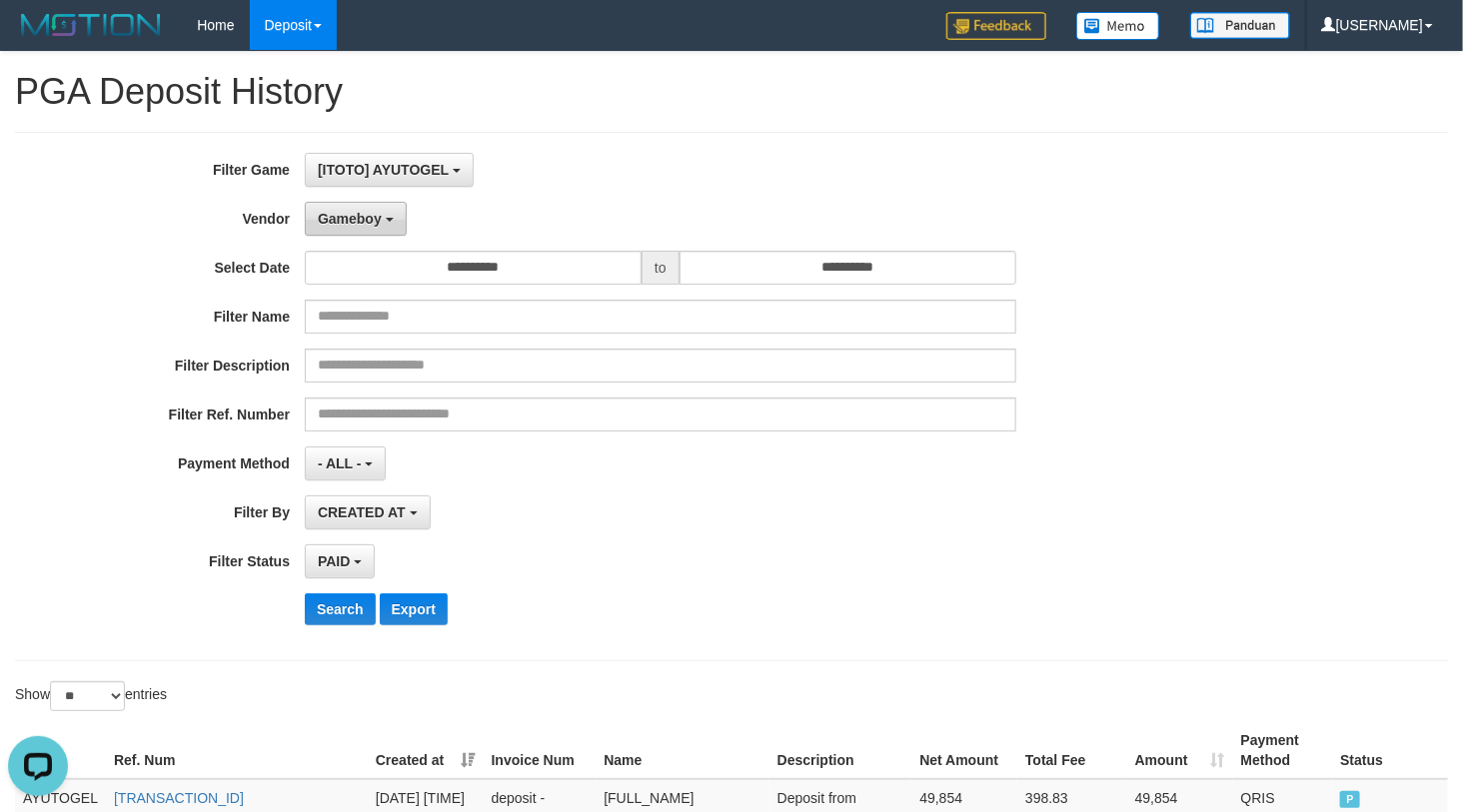 click on "Gameboy" at bounding box center [350, 219] 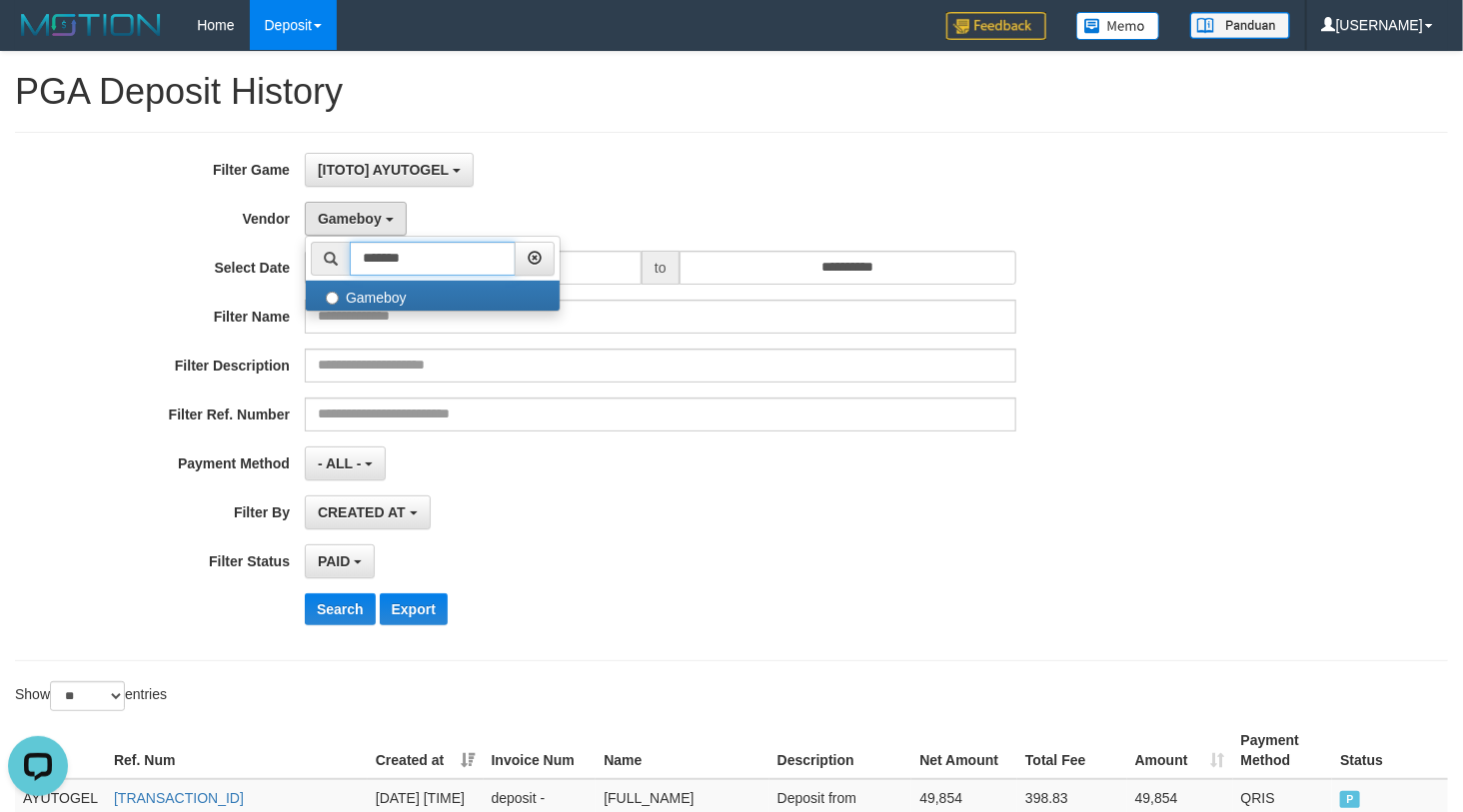 click on "*******" at bounding box center (433, 259) 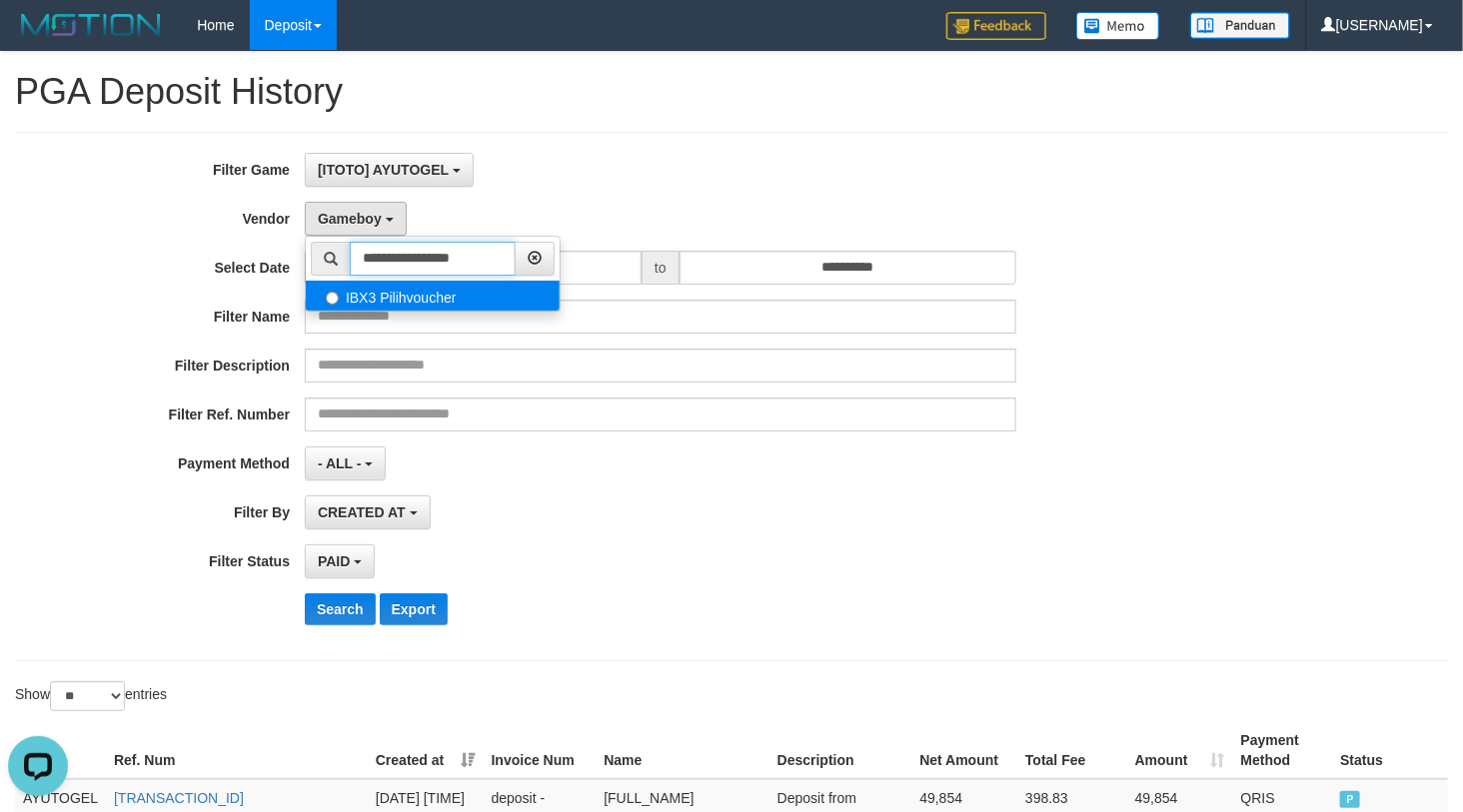 type on "**********" 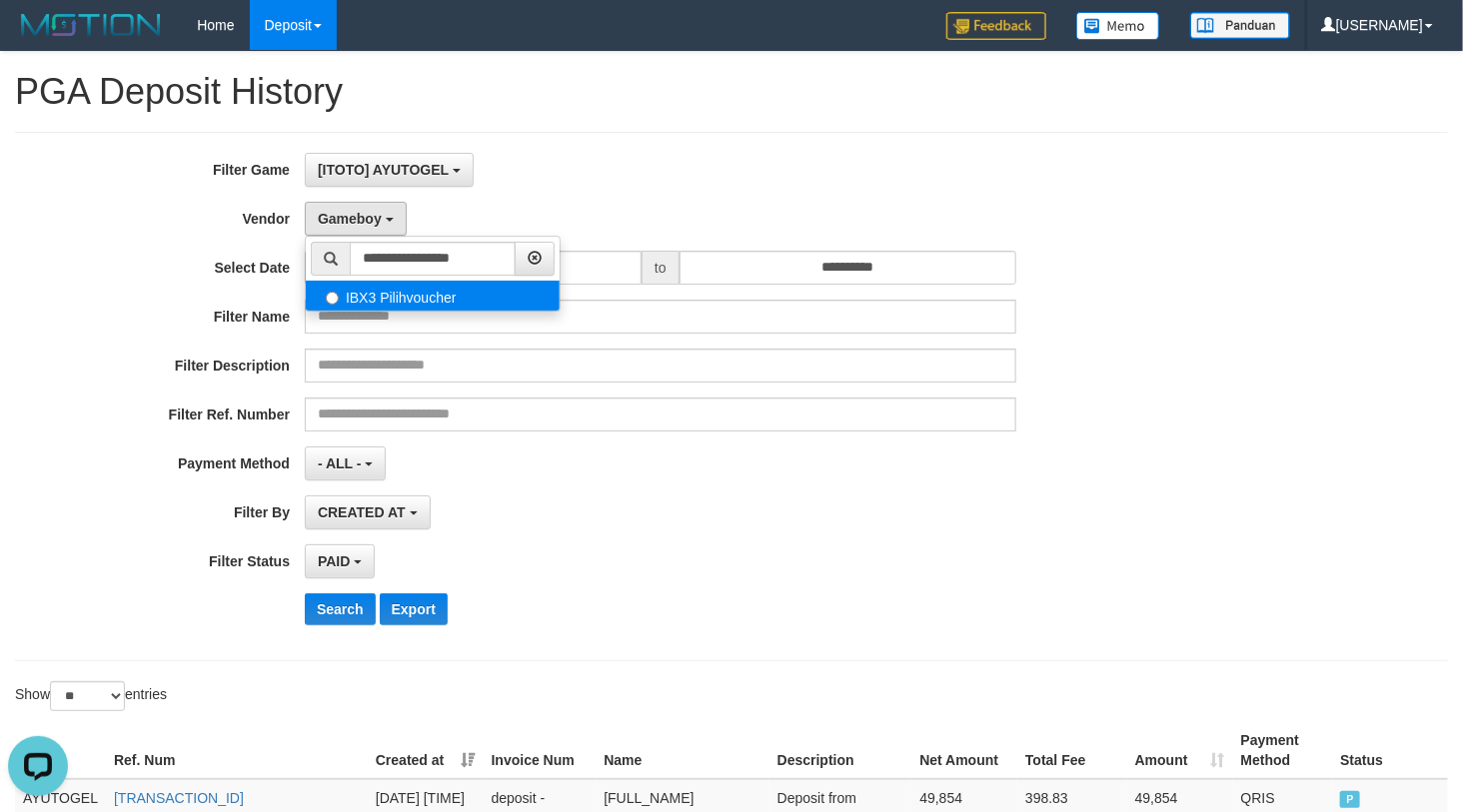 select on "**********" 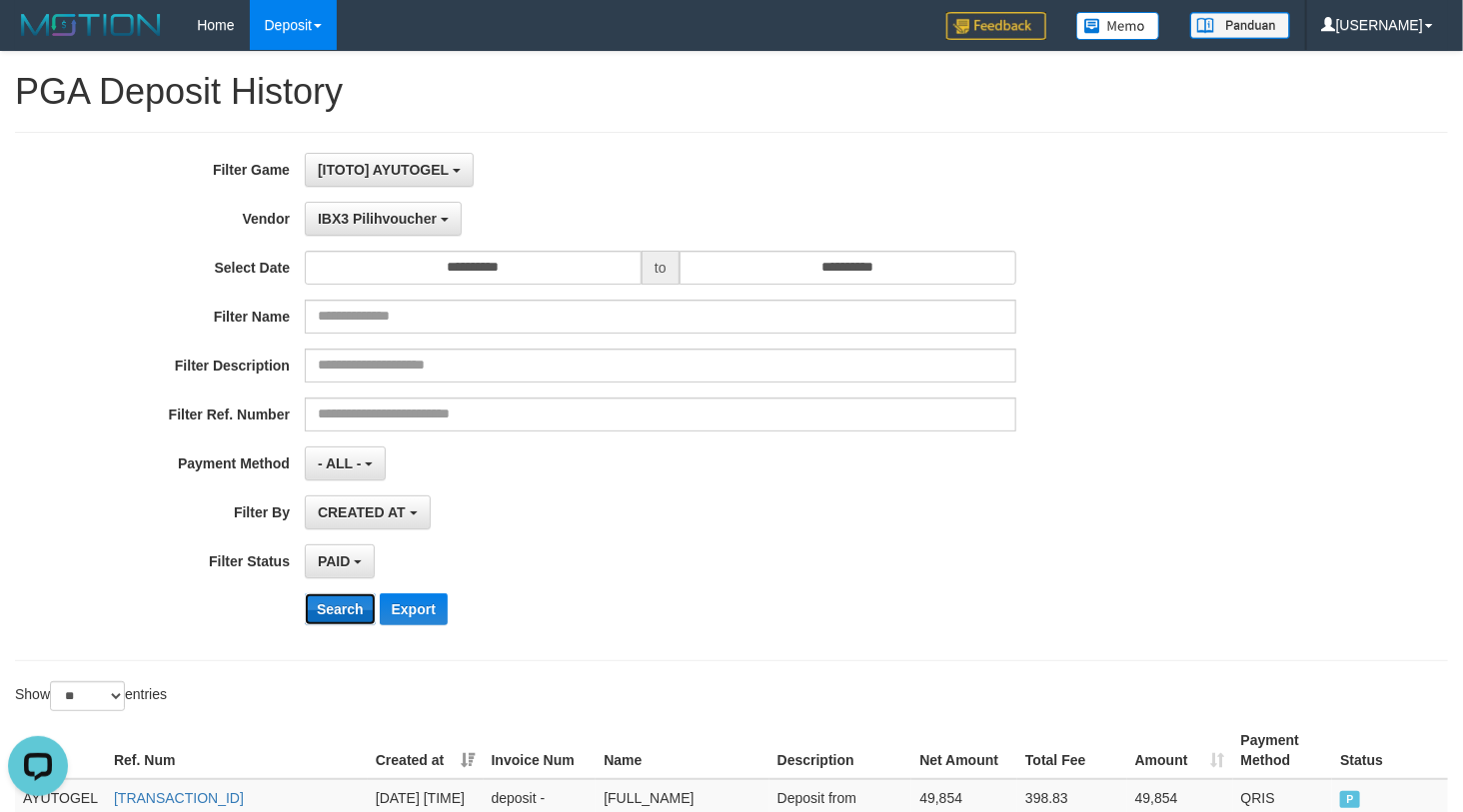 click on "Search" at bounding box center [340, 609] 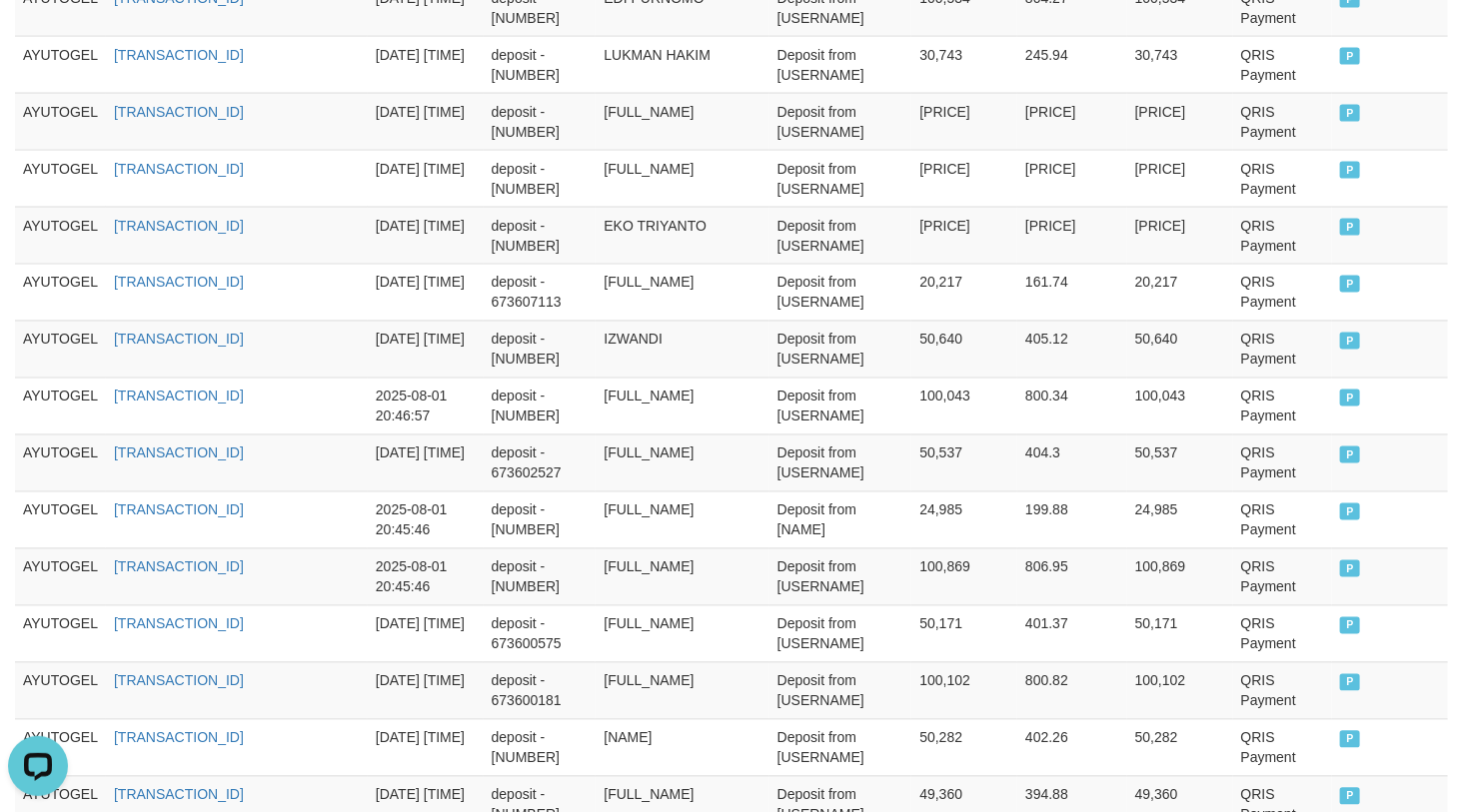 scroll, scrollTop: 1610, scrollLeft: 0, axis: vertical 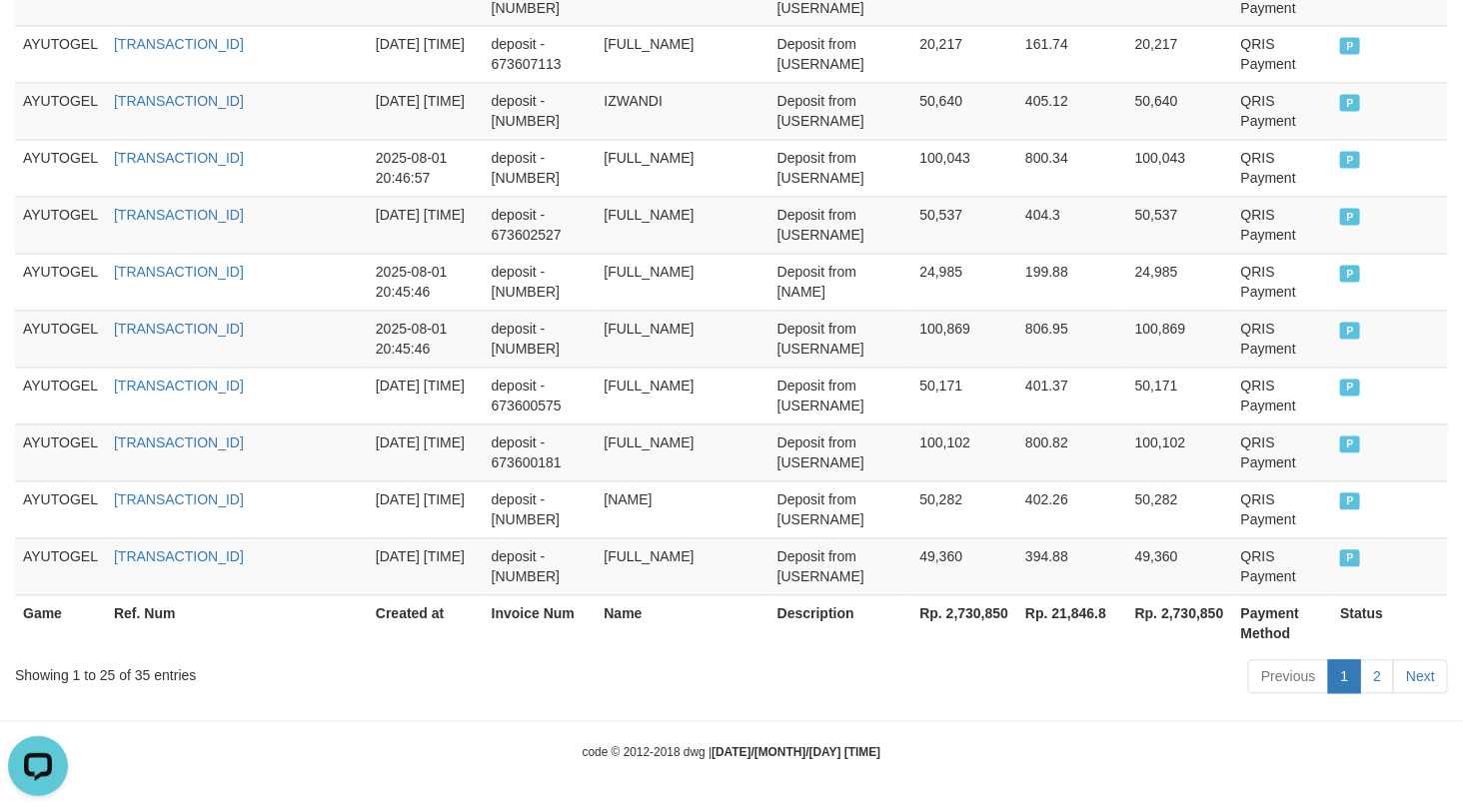 click on "Rp. 2,730,850" at bounding box center [964, 623] 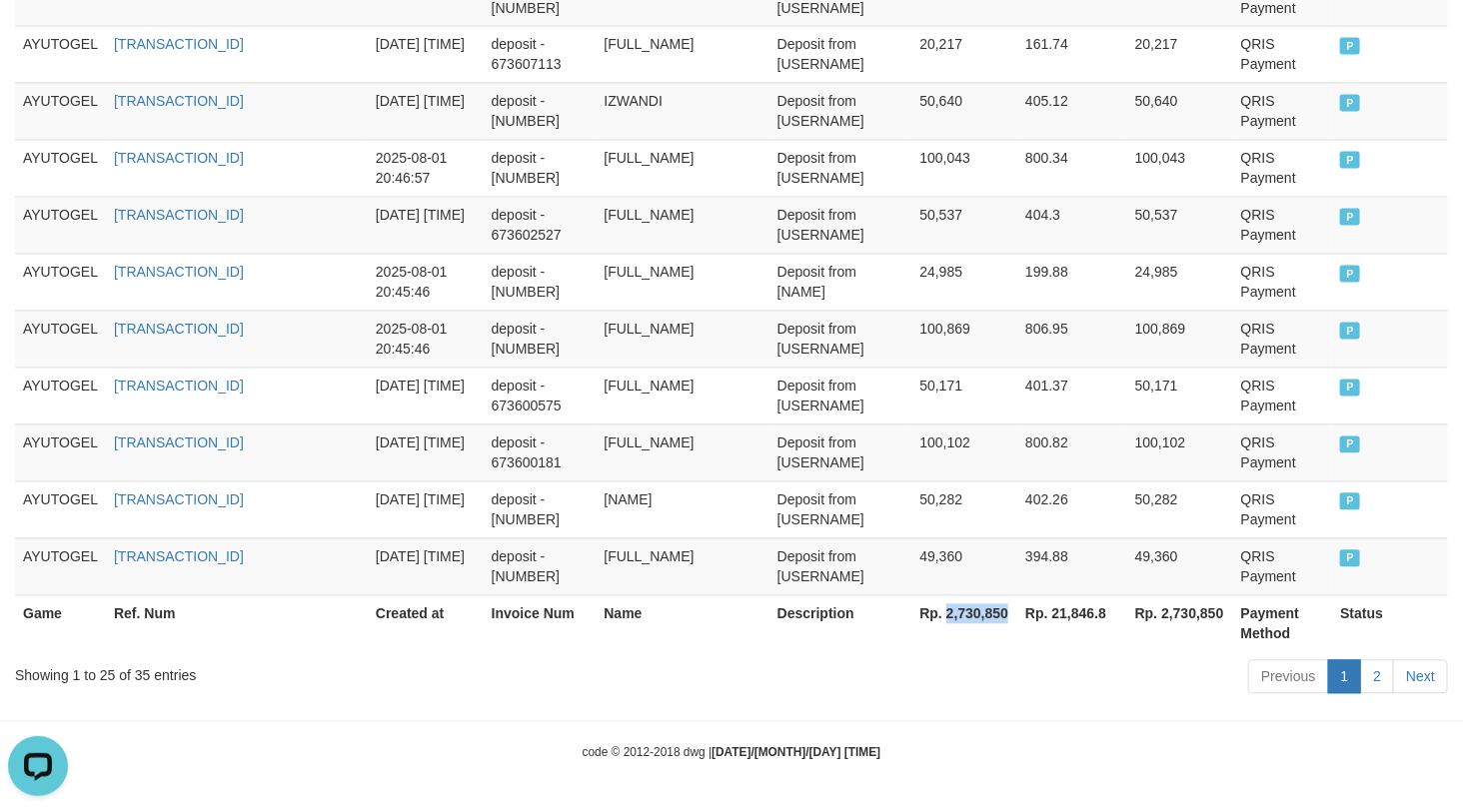 click on "Rp. 2,730,850" at bounding box center [964, 623] 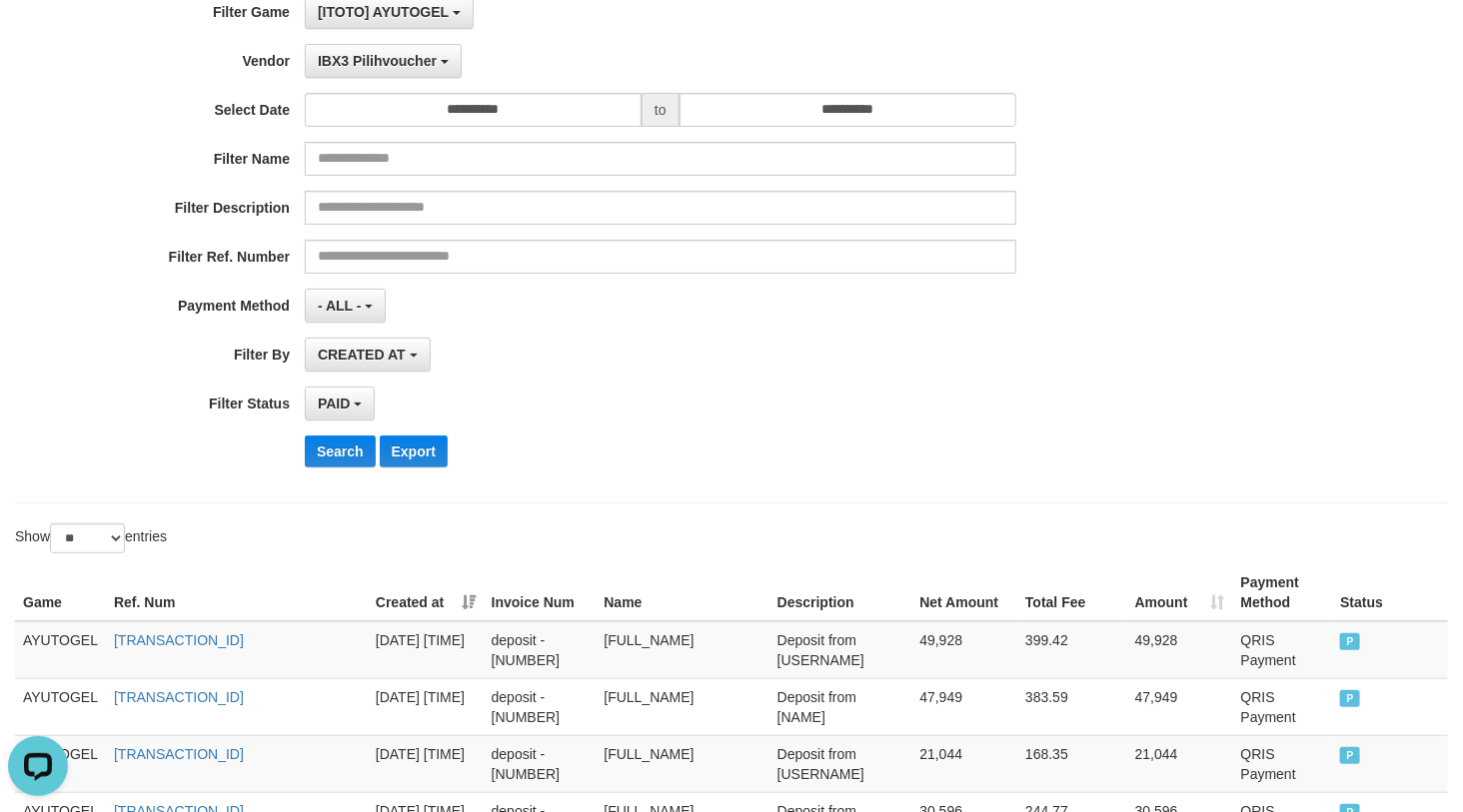 scroll, scrollTop: 0, scrollLeft: 0, axis: both 